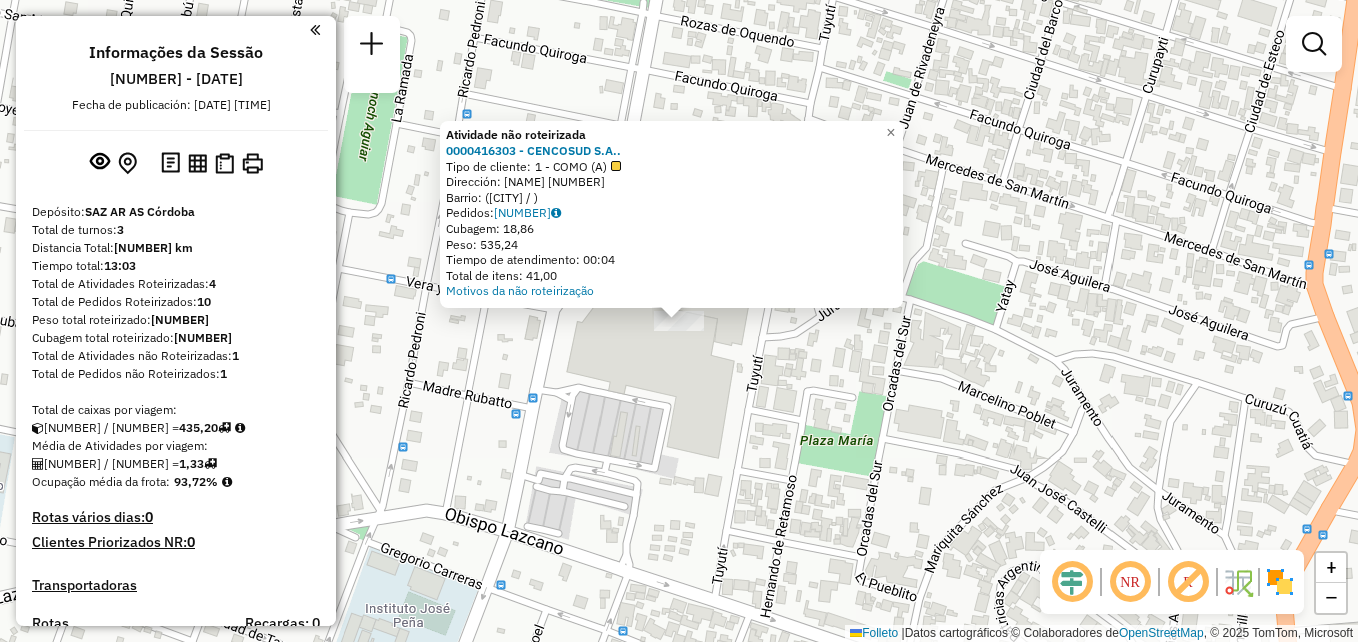 scroll, scrollTop: 0, scrollLeft: 0, axis: both 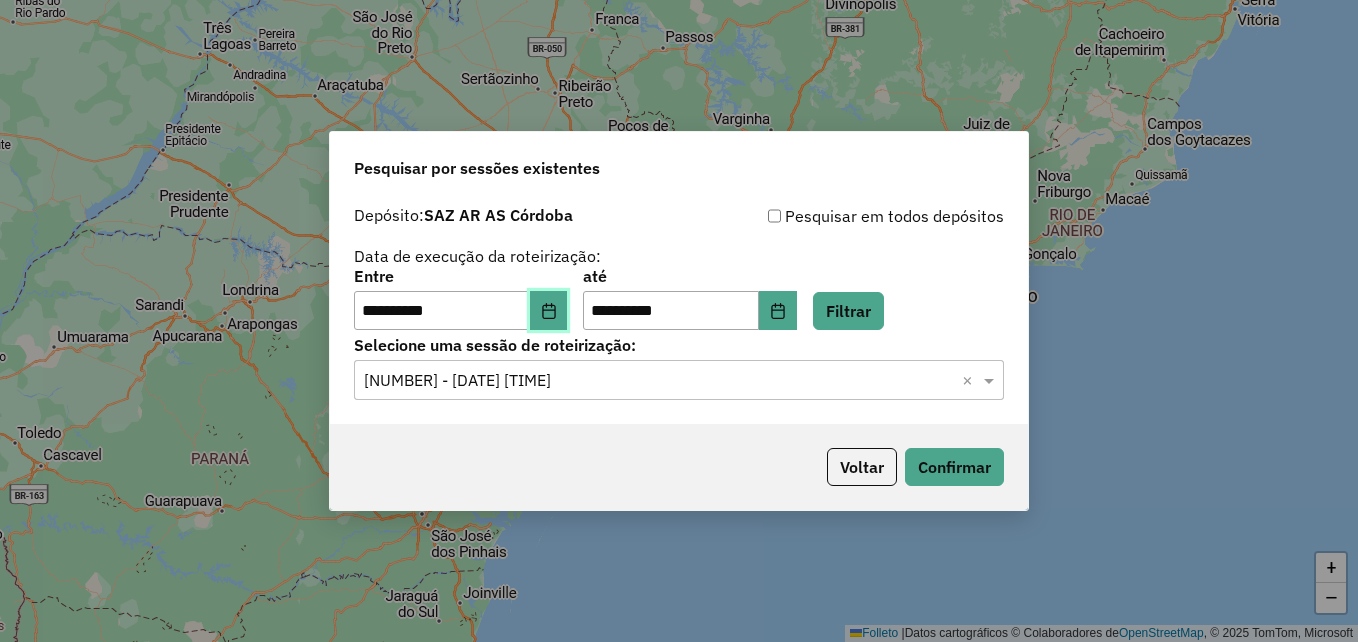 click 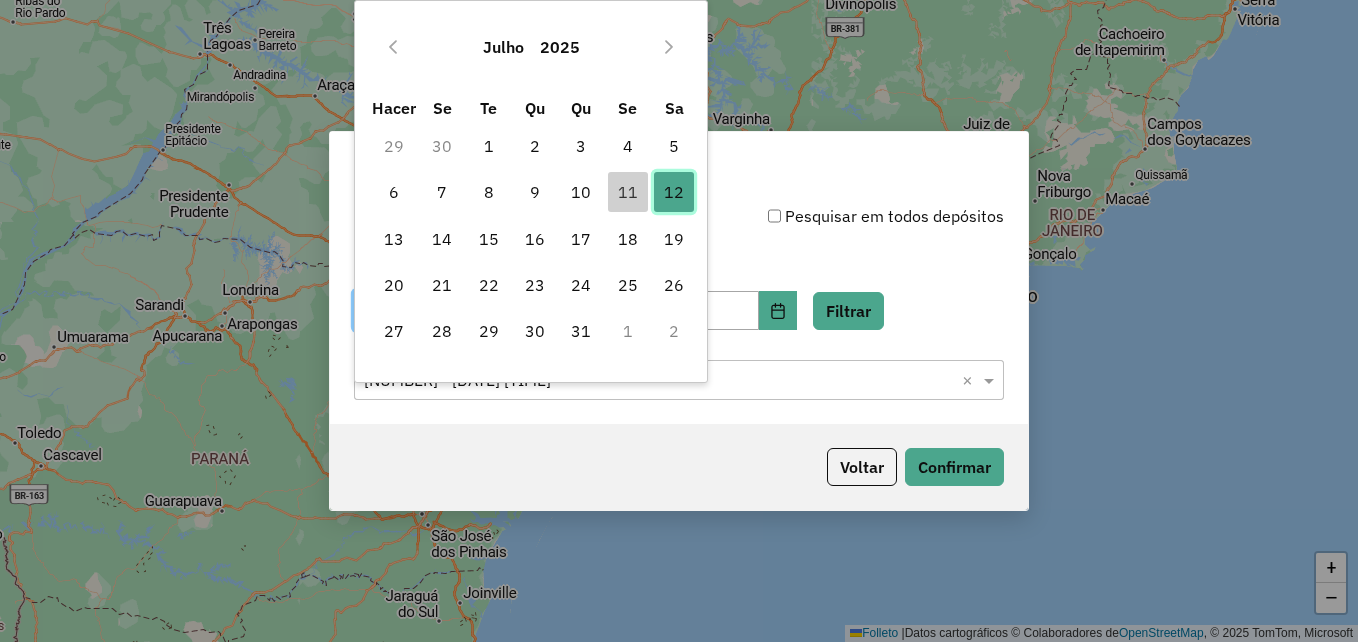 click on "12" at bounding box center (674, 192) 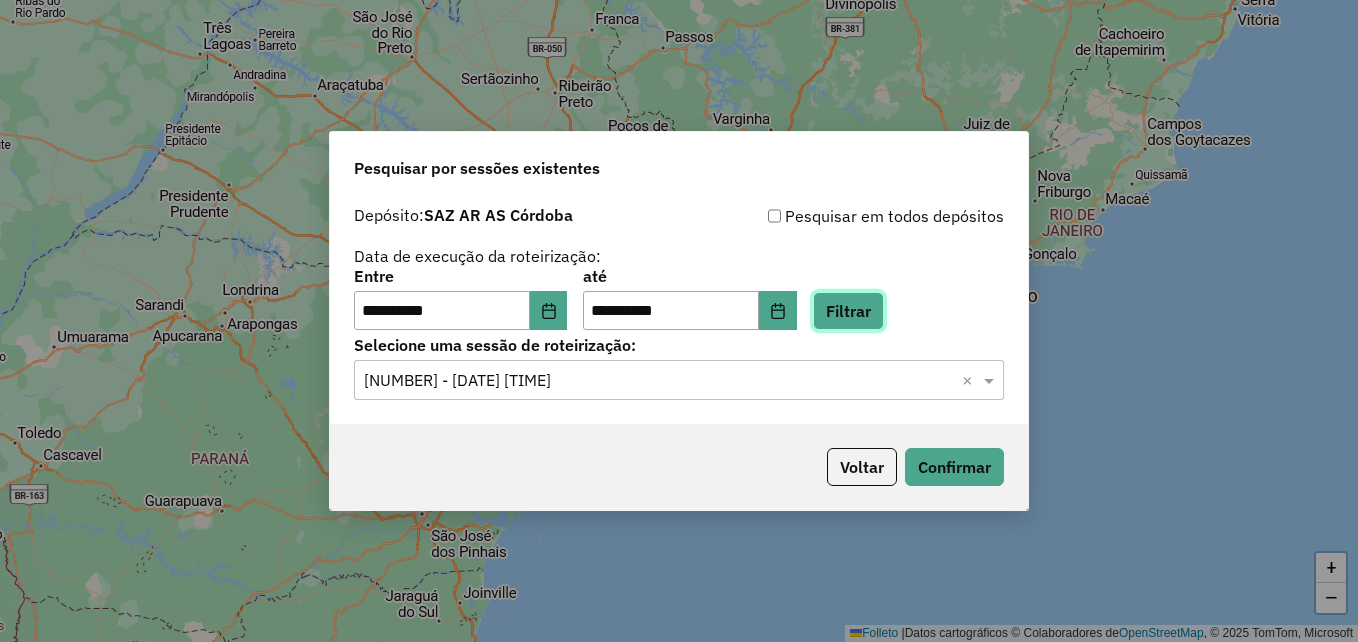 click on "Filtrar" 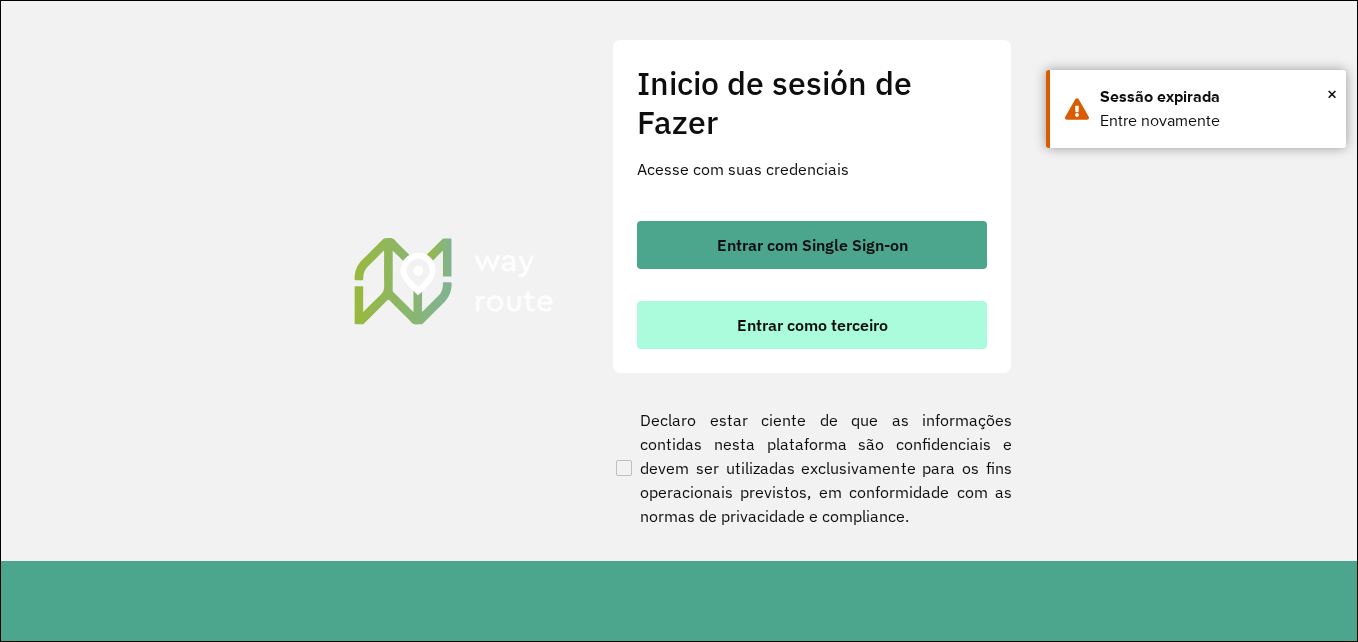 click on "Entrar como terceiro" at bounding box center (812, 325) 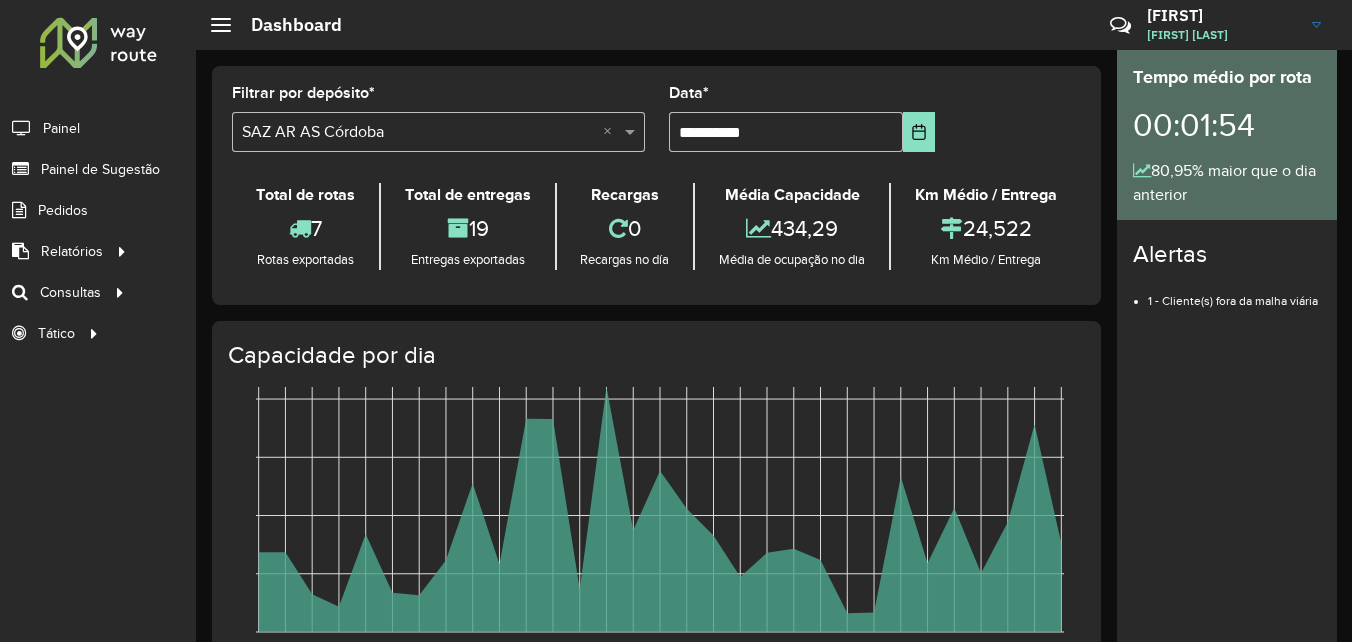 scroll, scrollTop: 0, scrollLeft: 0, axis: both 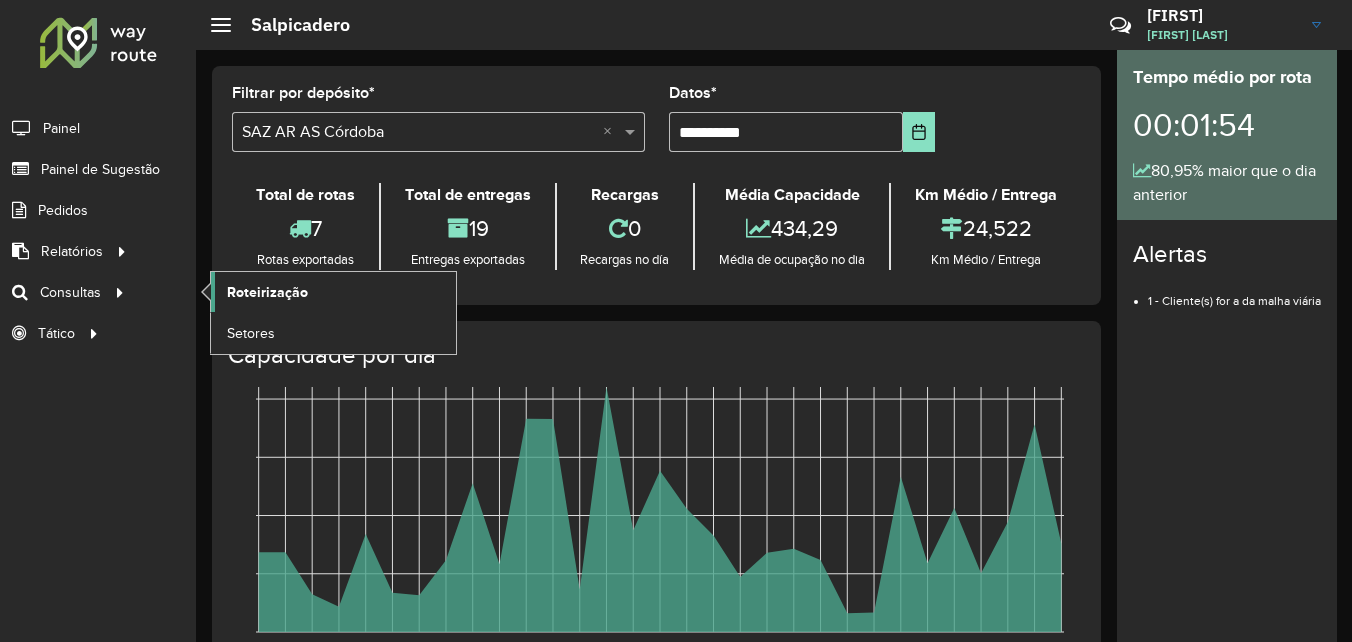 click on "Roteirização" 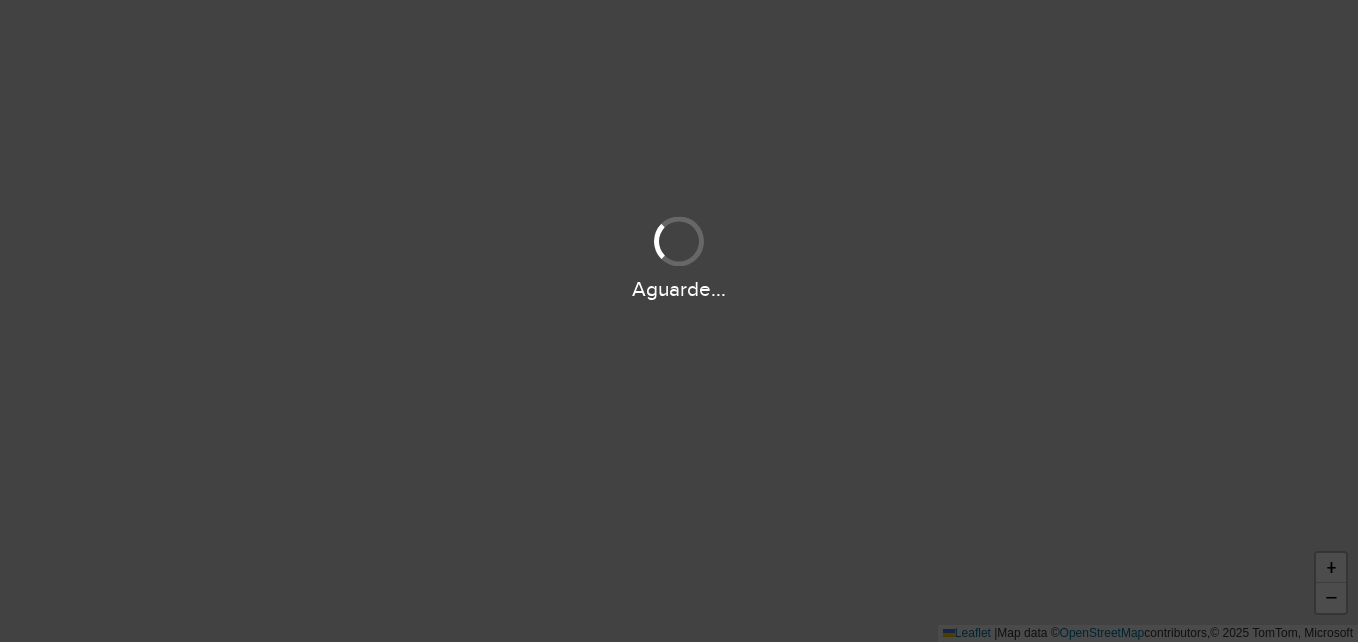 scroll, scrollTop: 0, scrollLeft: 0, axis: both 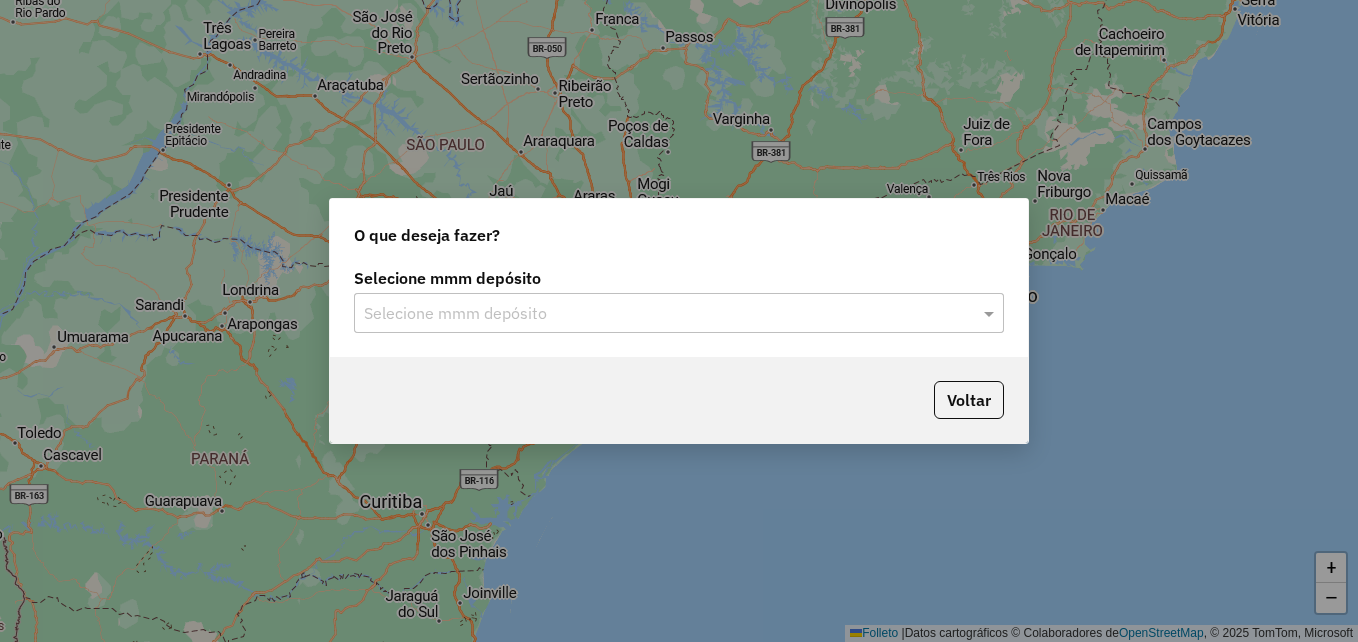 click on "Selecione mmm depósito" 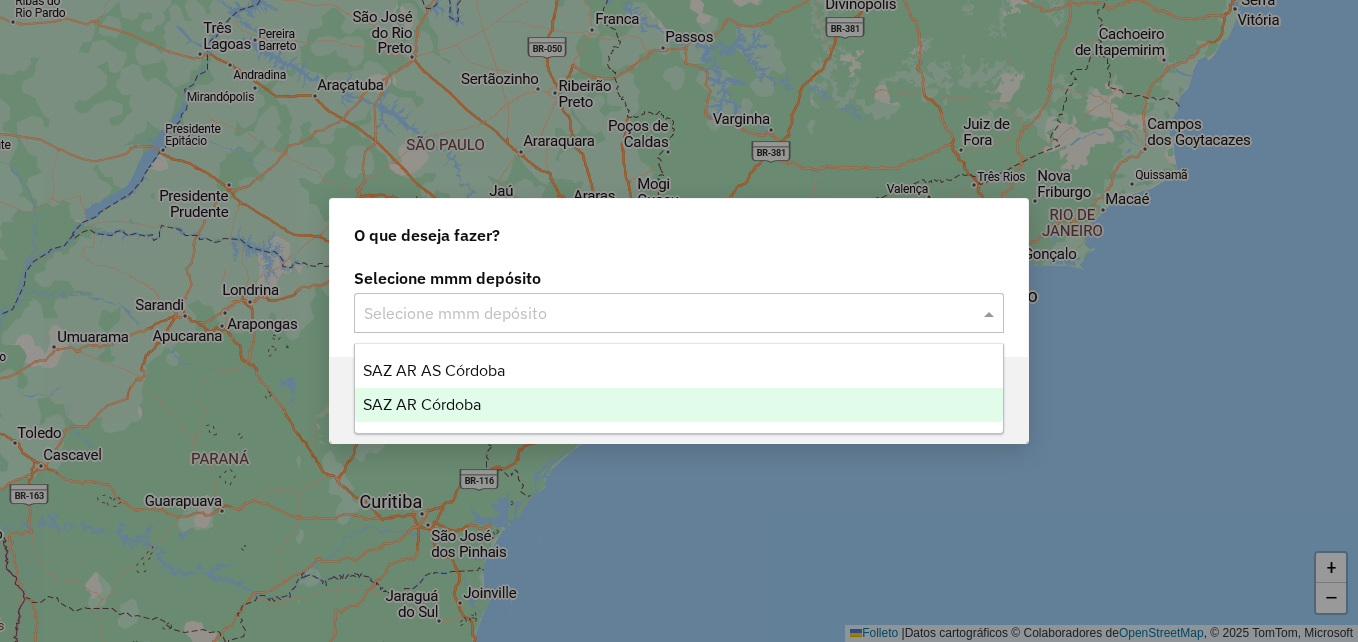 click on "SAZ AR Córdoba" at bounding box center (679, 405) 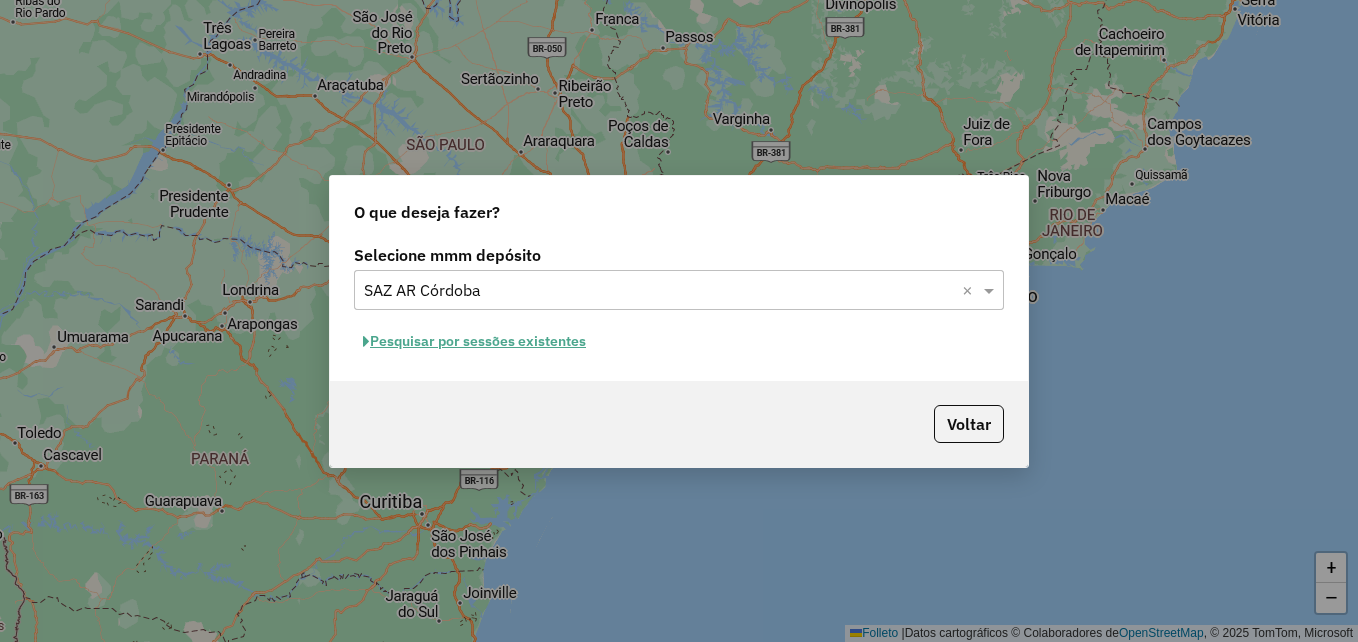 click on "Pesquisar por sessões existentes" 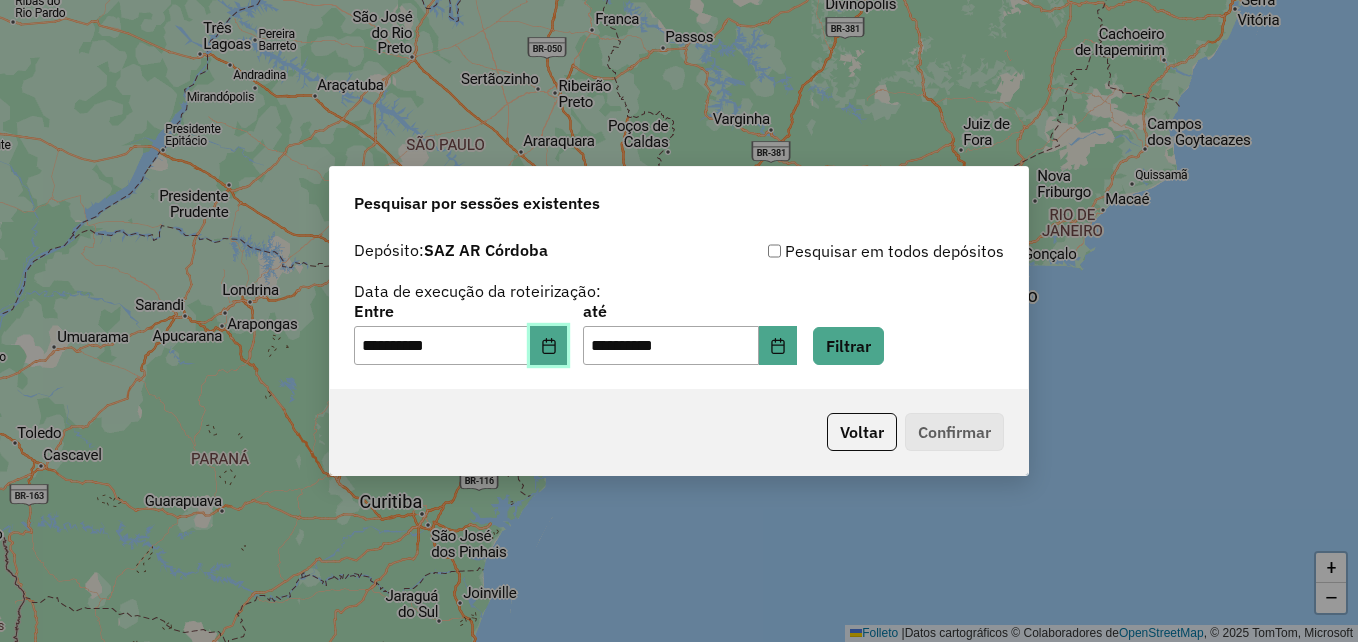 click 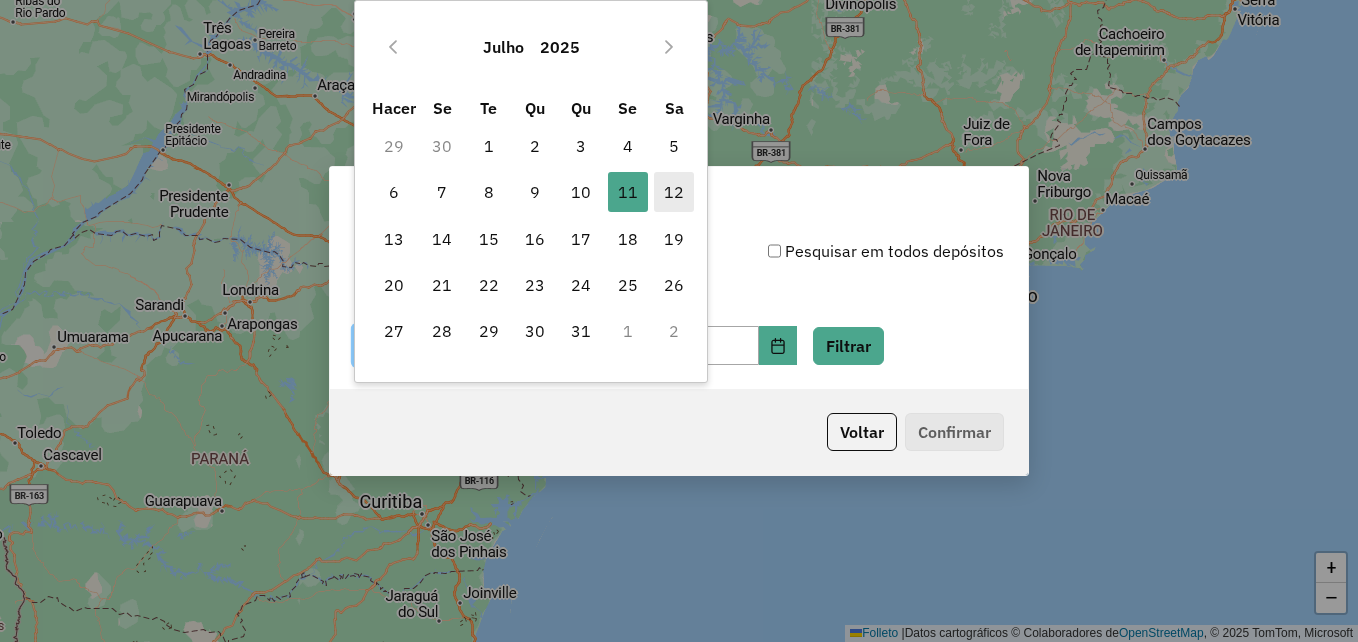 click on "12" at bounding box center [674, 192] 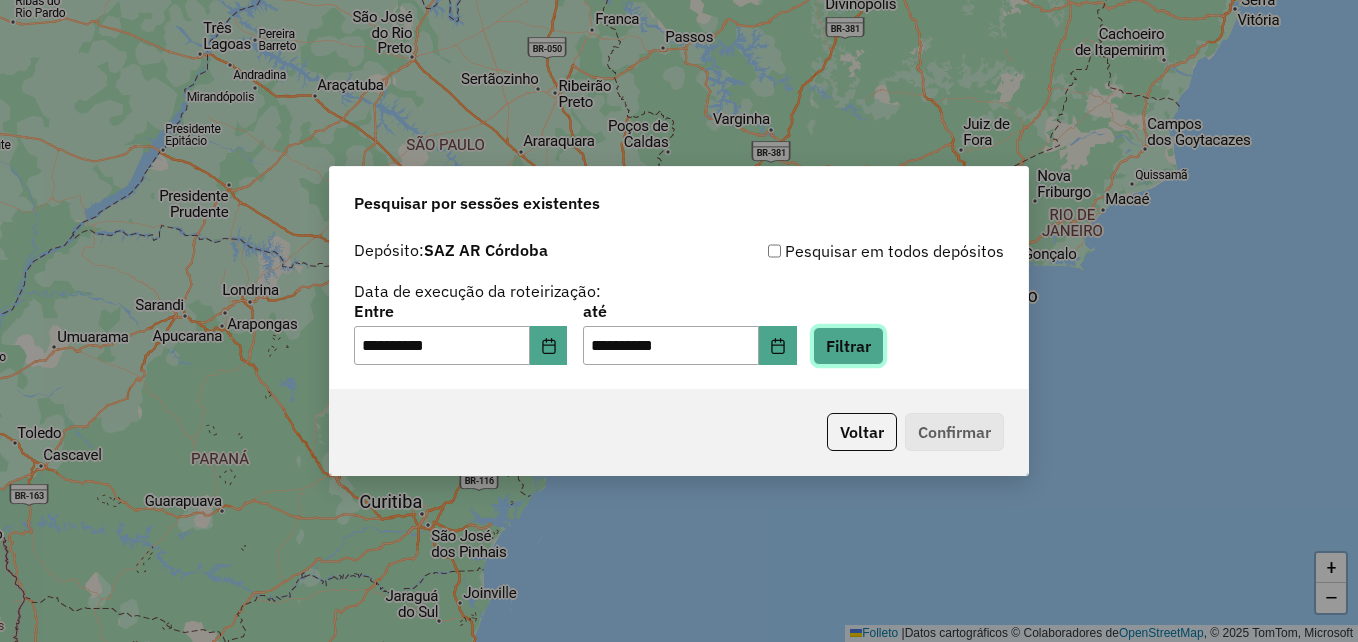 click on "Filtrar" 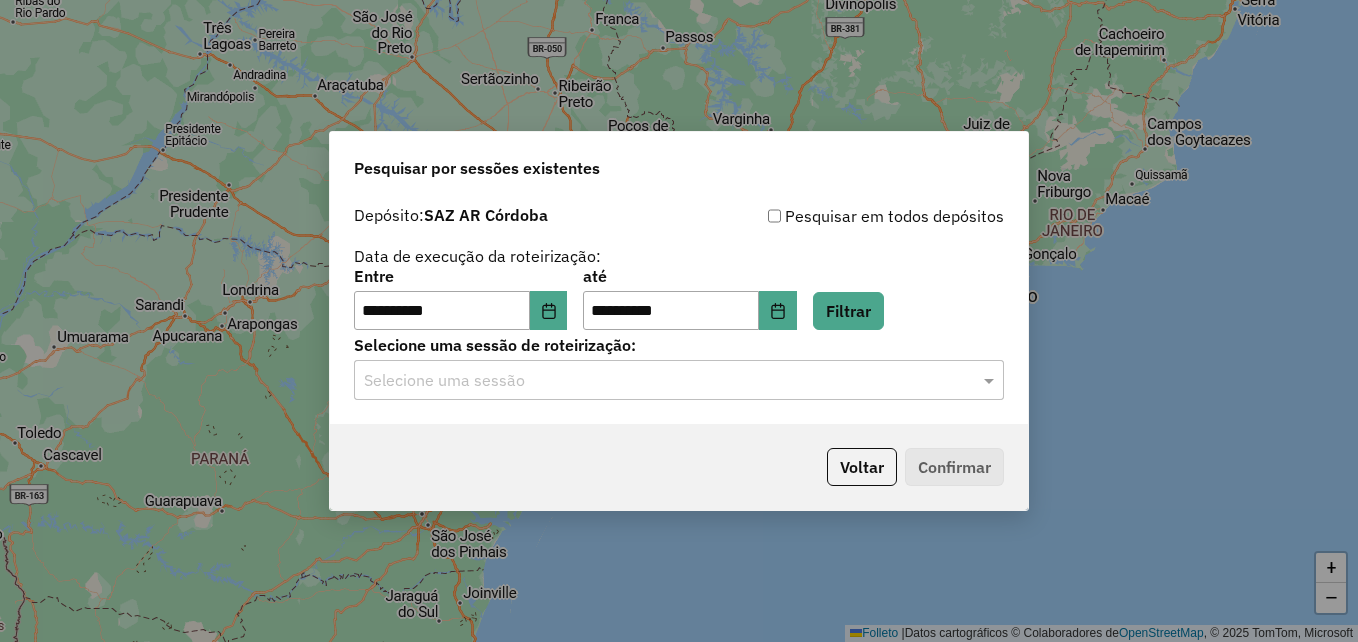 click on "Selecione uma sessão" 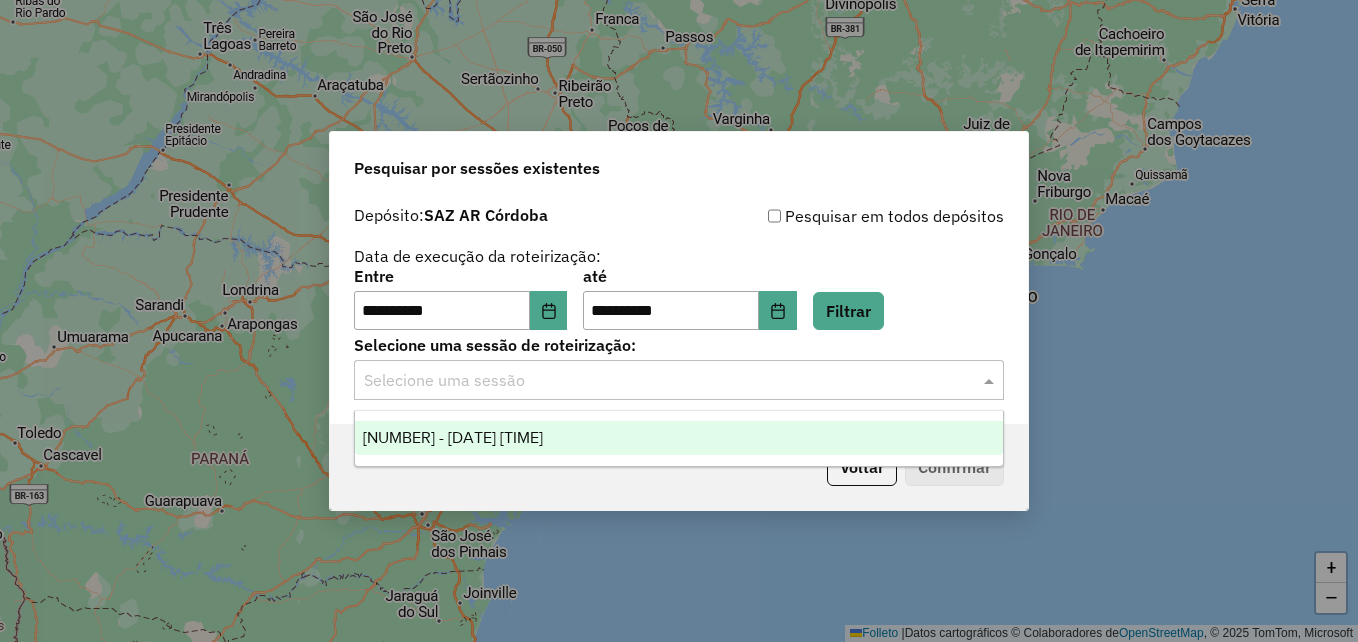 click on "1188525 - 12/07/2025 17:28" at bounding box center [453, 437] 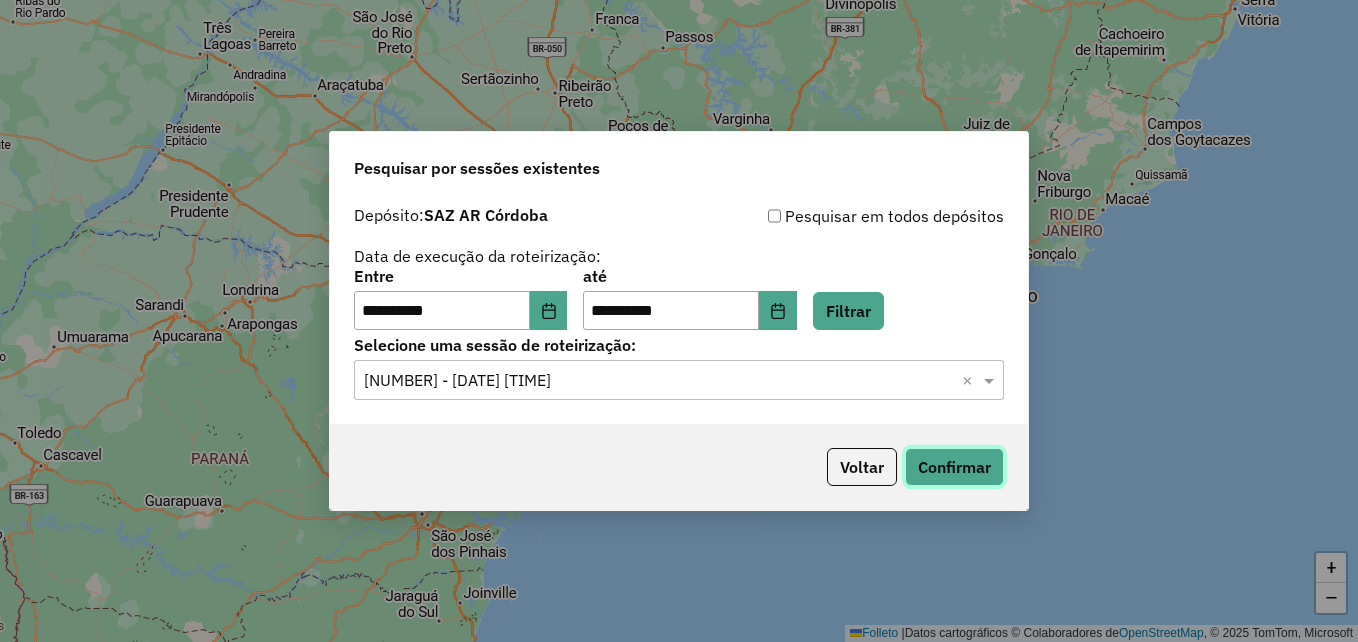 click on "Confirmar" 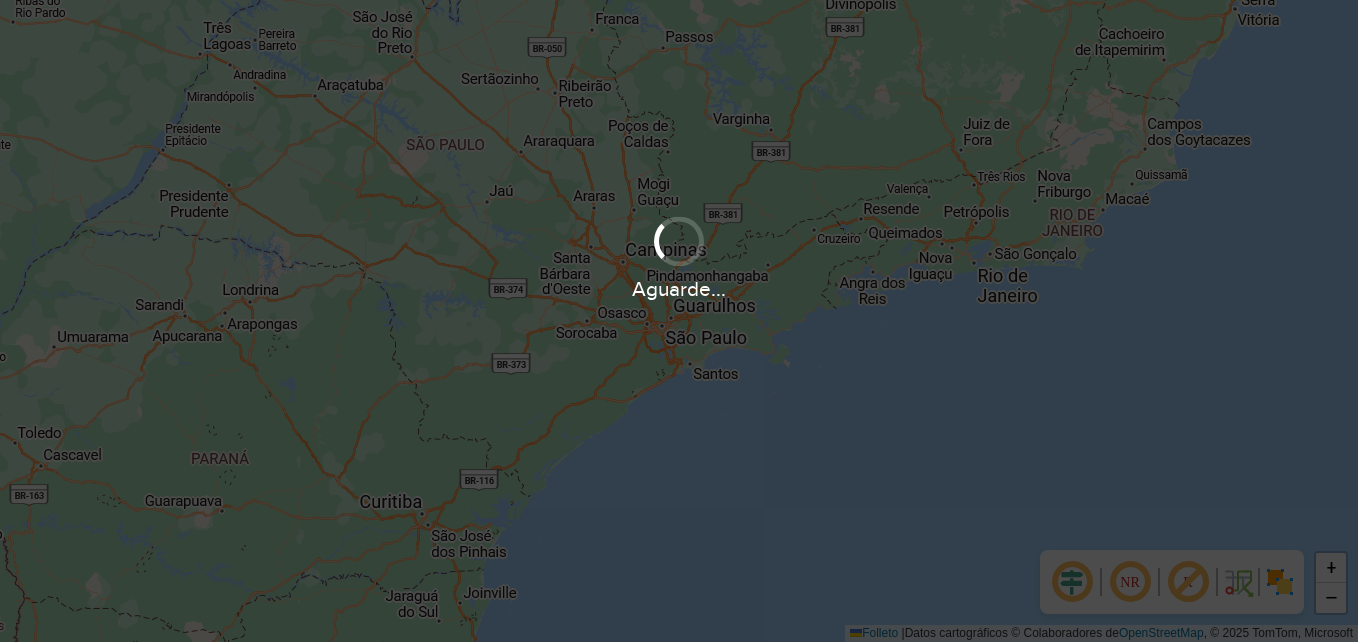 scroll, scrollTop: 0, scrollLeft: 0, axis: both 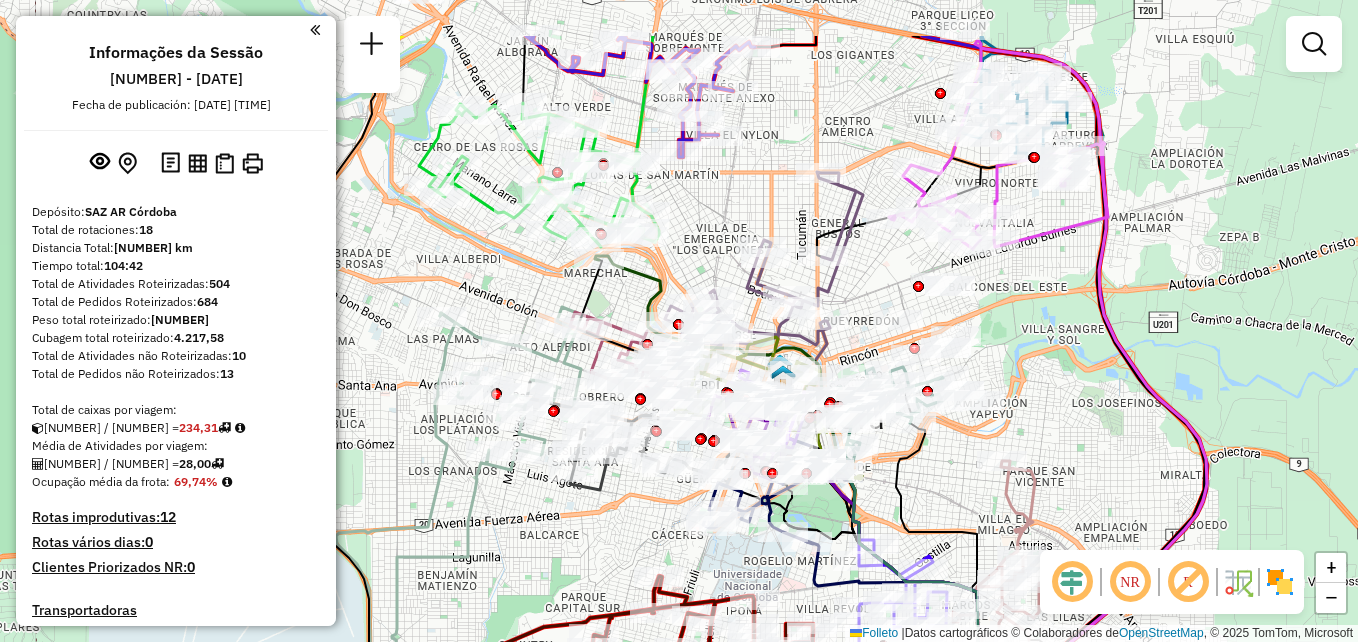 drag, startPoint x: 701, startPoint y: 331, endPoint x: 840, endPoint y: 519, distance: 233.80548 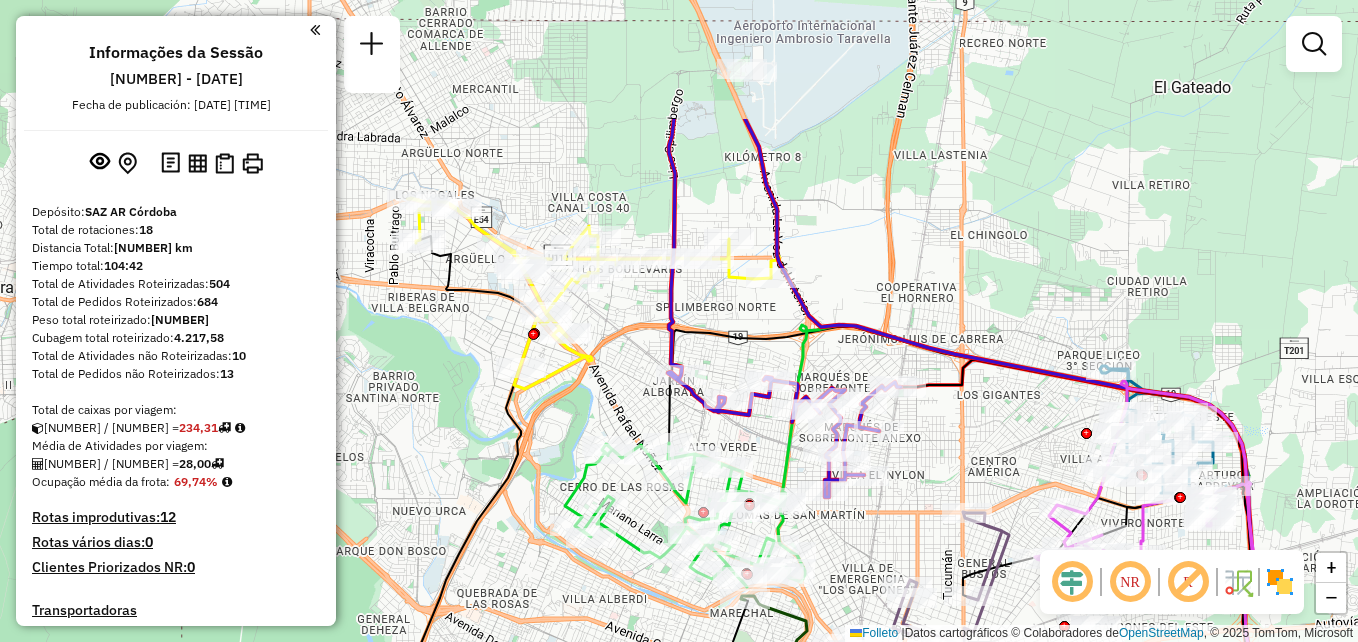 drag, startPoint x: 555, startPoint y: 200, endPoint x: 585, endPoint y: 344, distance: 147.09181 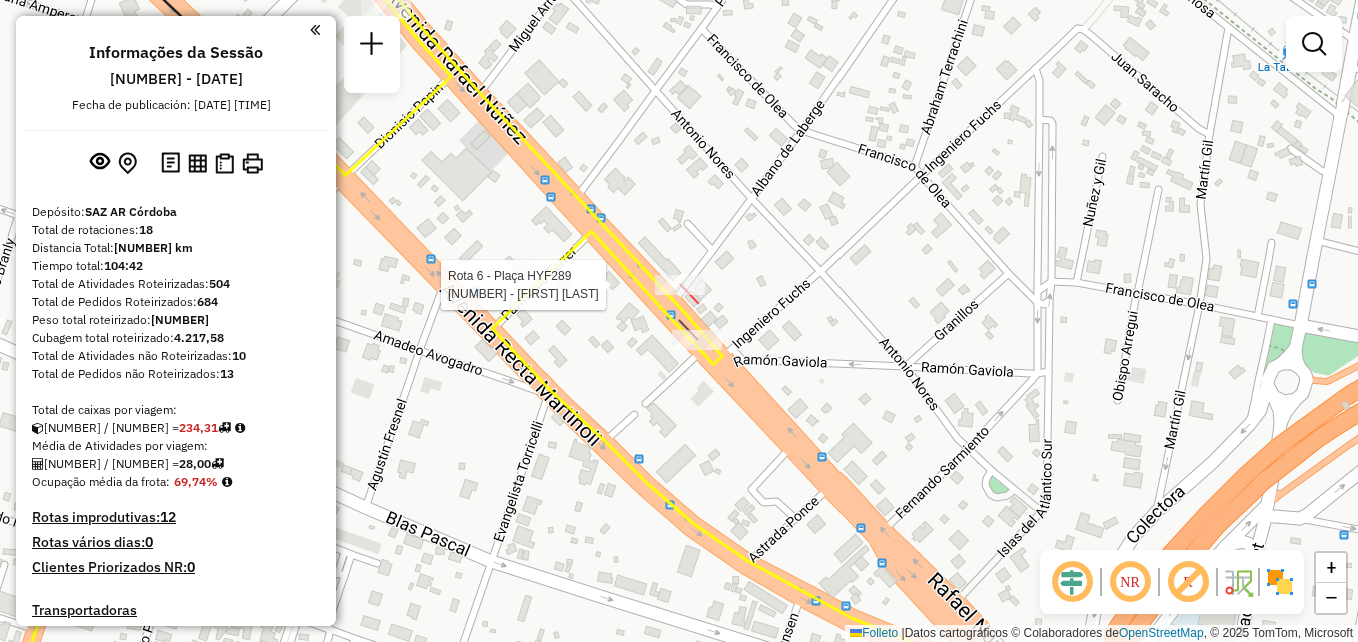 select on "**********" 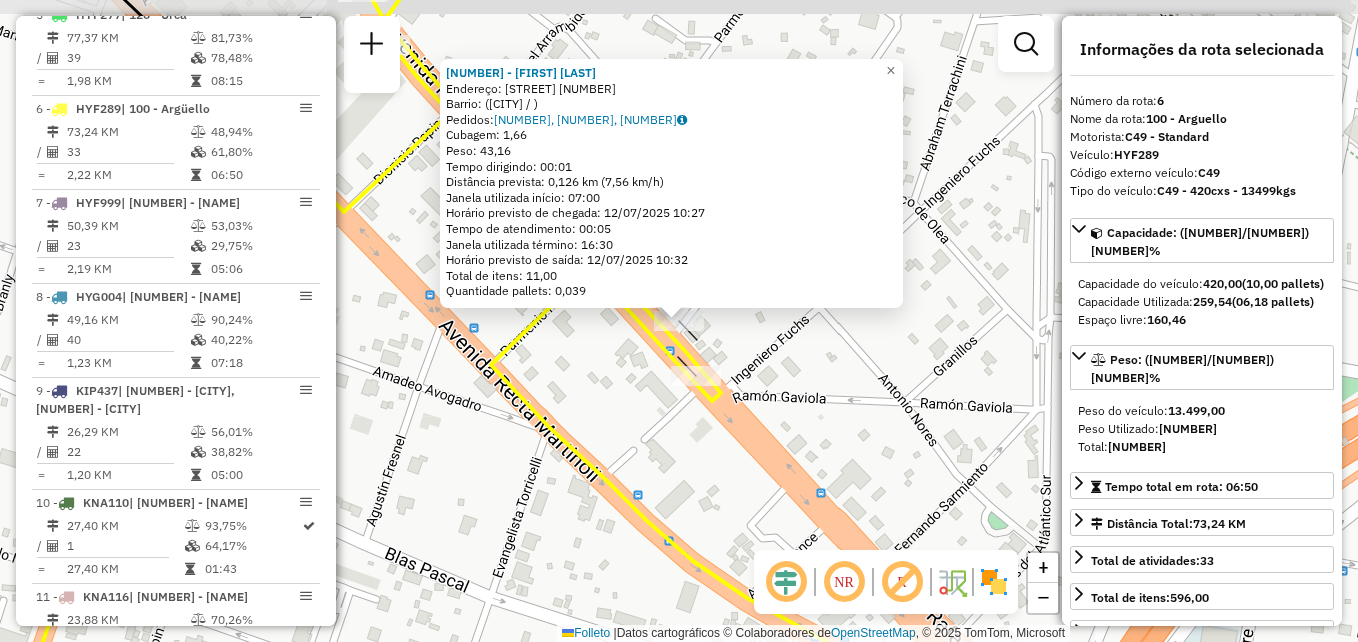 scroll, scrollTop: 1247, scrollLeft: 0, axis: vertical 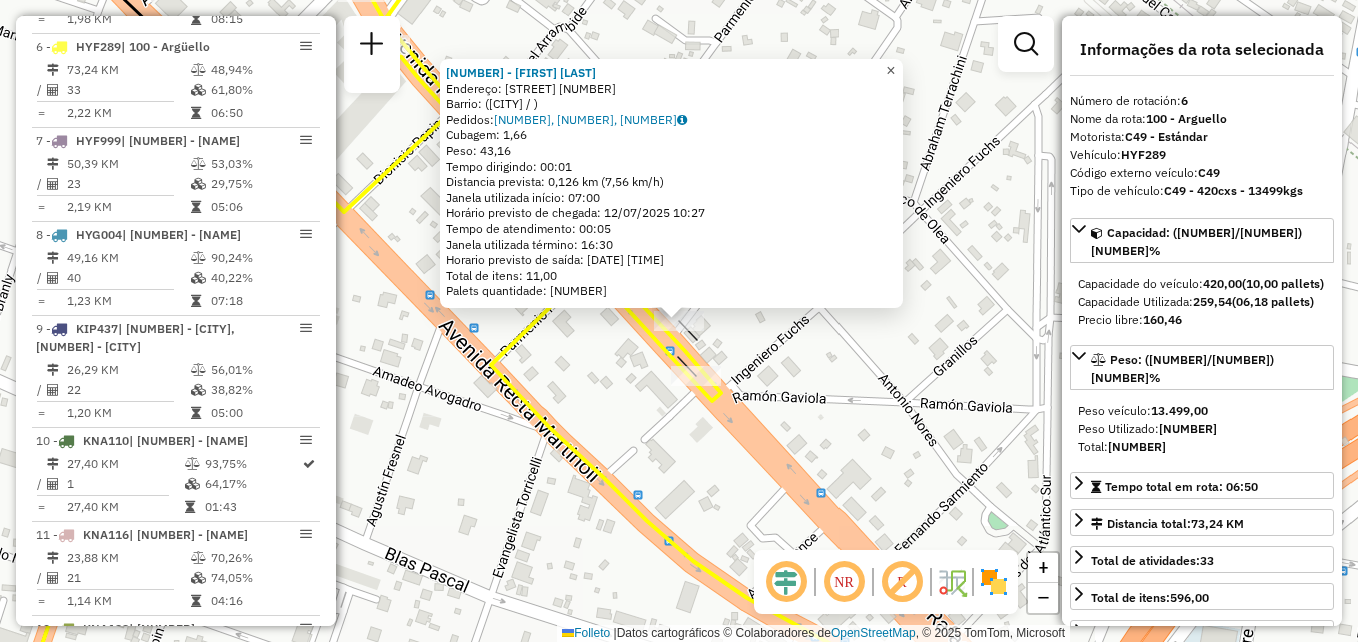 click on "×" 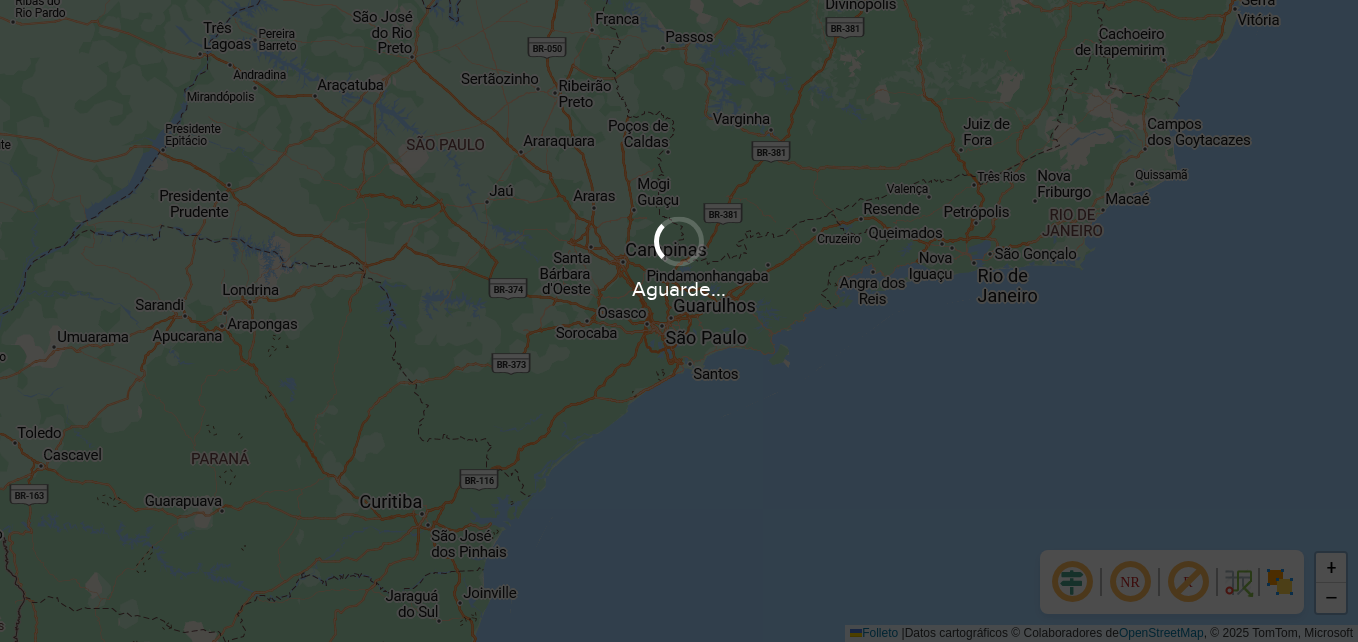 scroll, scrollTop: 0, scrollLeft: 0, axis: both 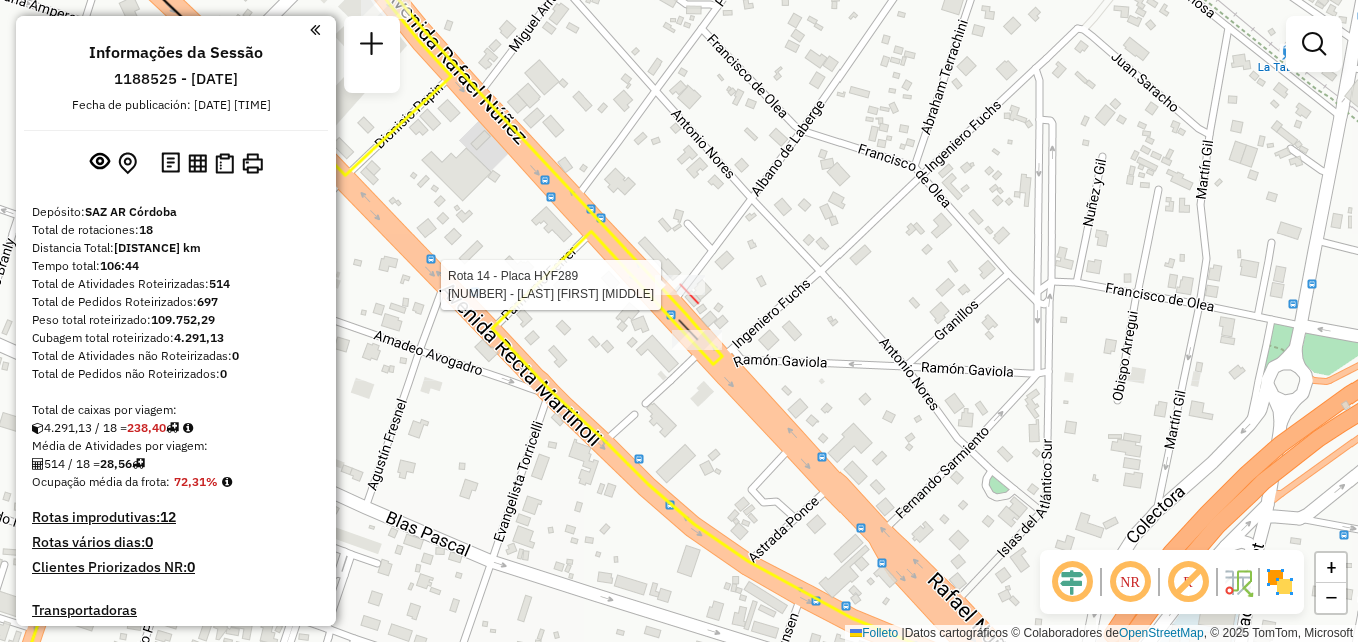 select on "**********" 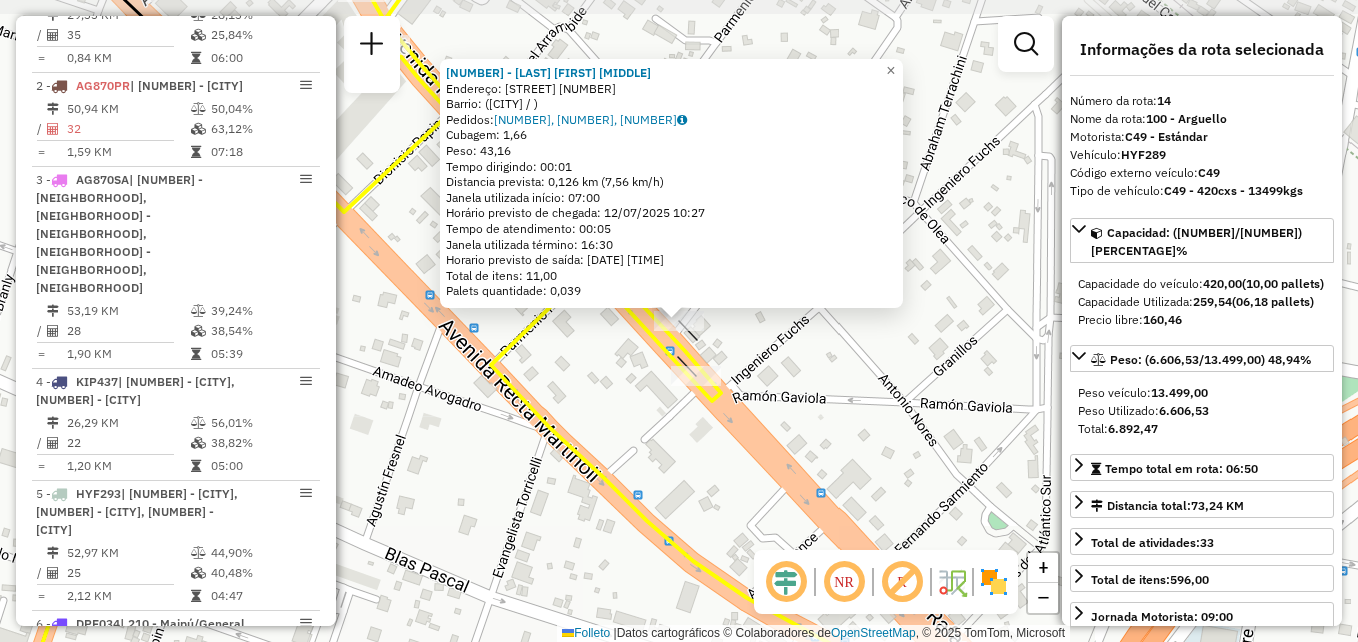scroll, scrollTop: 2091, scrollLeft: 0, axis: vertical 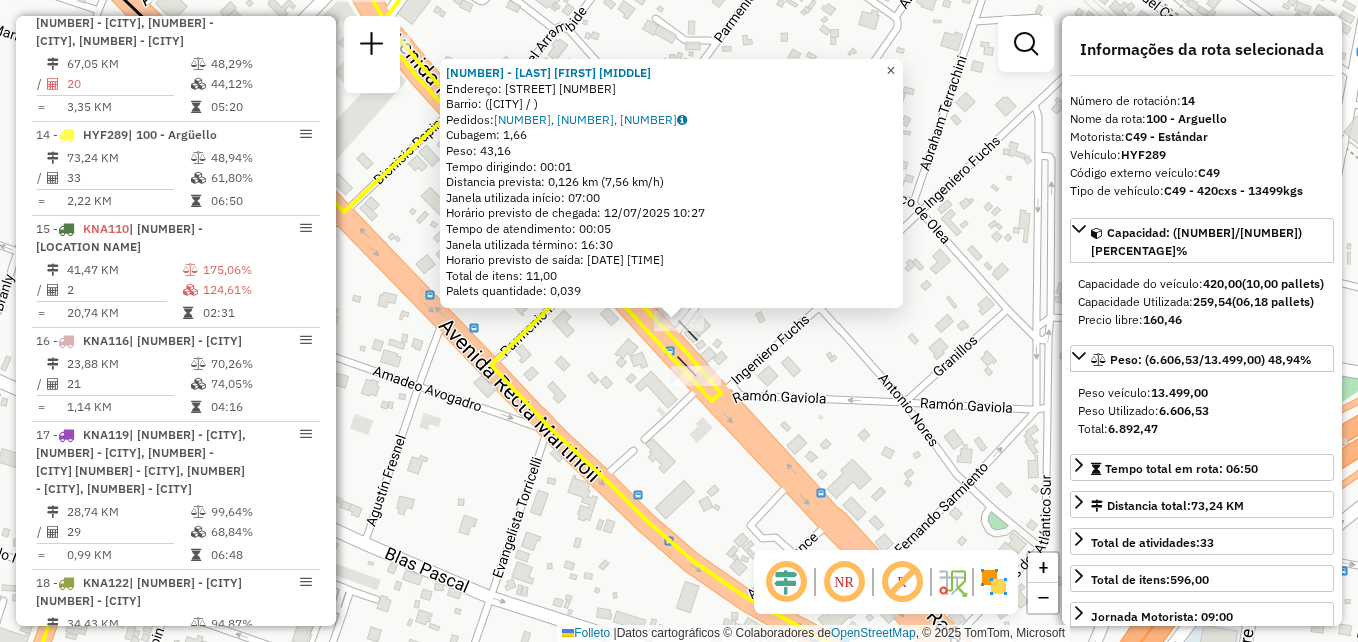 click on "×" 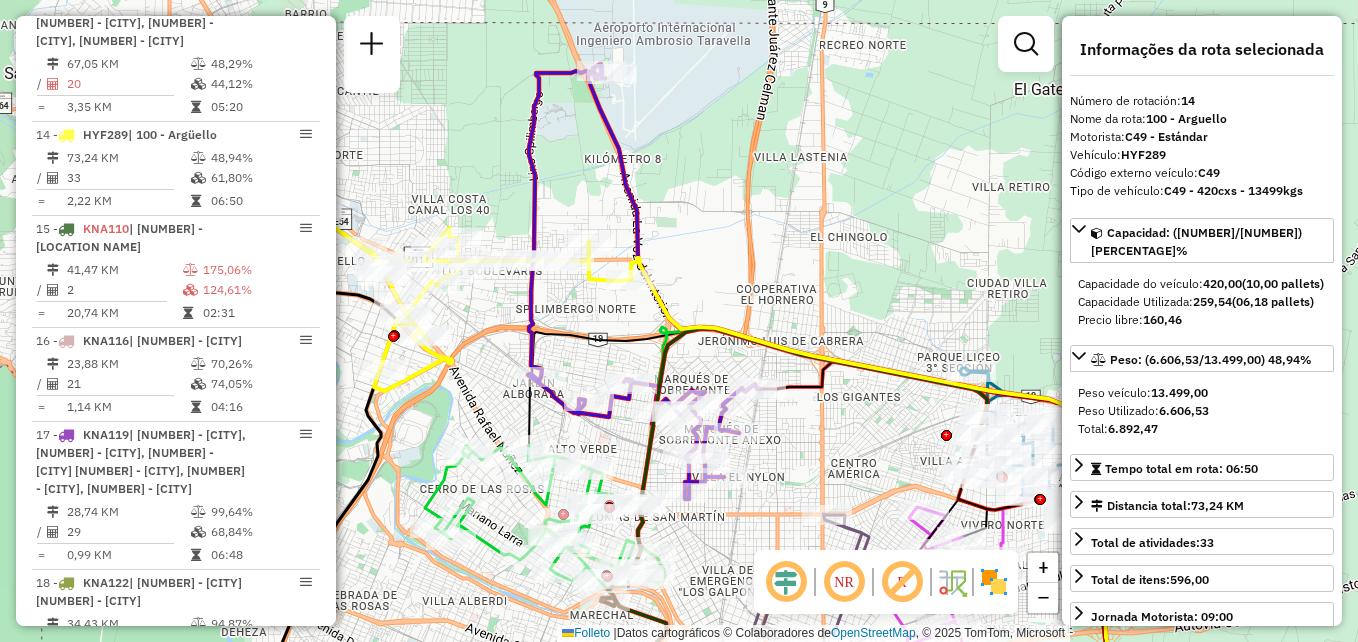 drag, startPoint x: 754, startPoint y: 339, endPoint x: 597, endPoint y: 428, distance: 180.4716 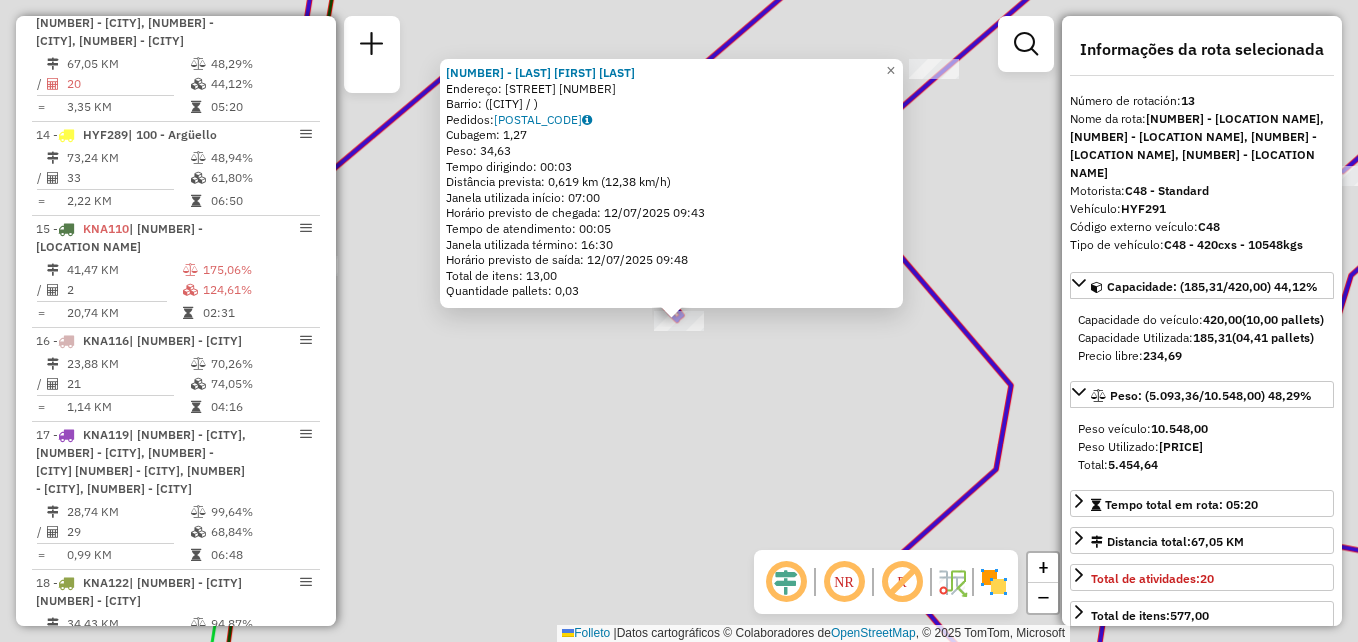 scroll, scrollTop: 1995, scrollLeft: 0, axis: vertical 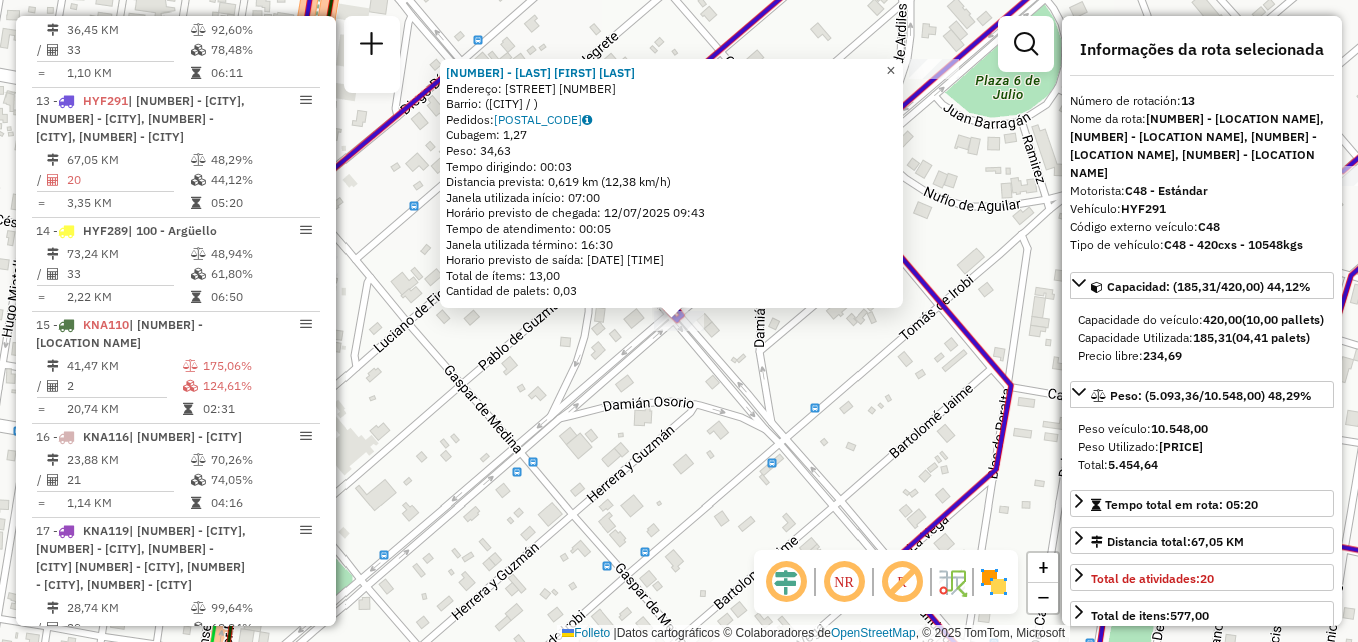 click on "×" 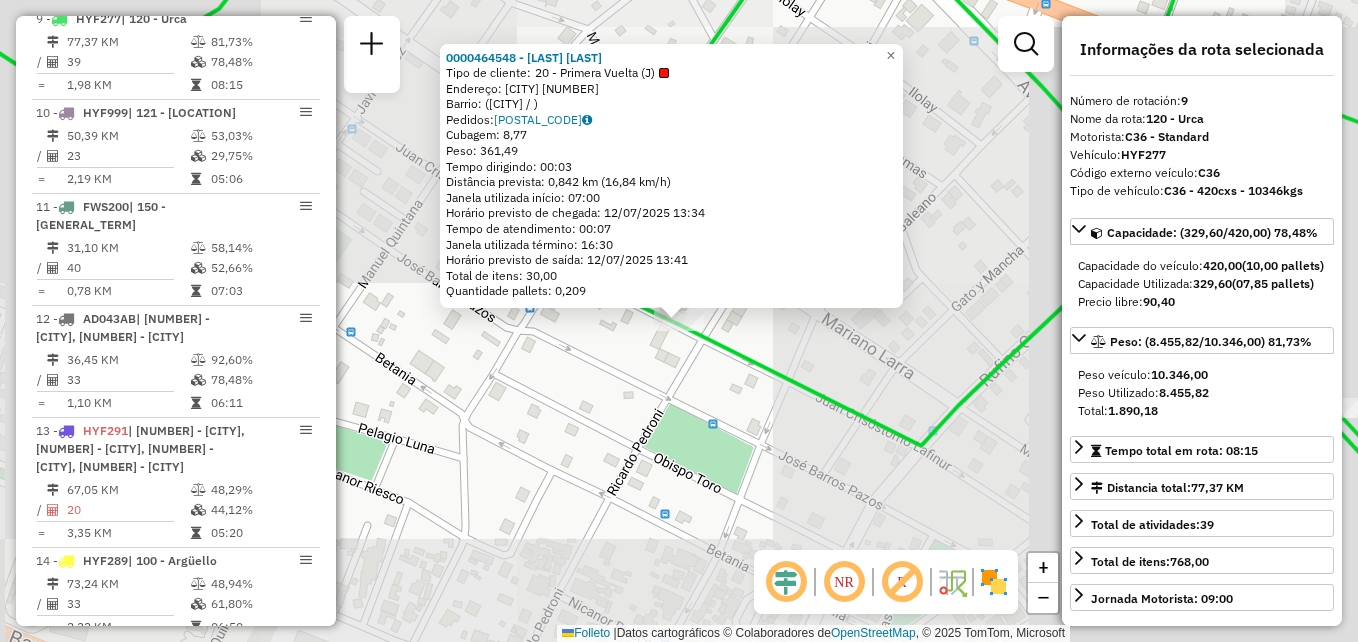 scroll, scrollTop: 1583, scrollLeft: 0, axis: vertical 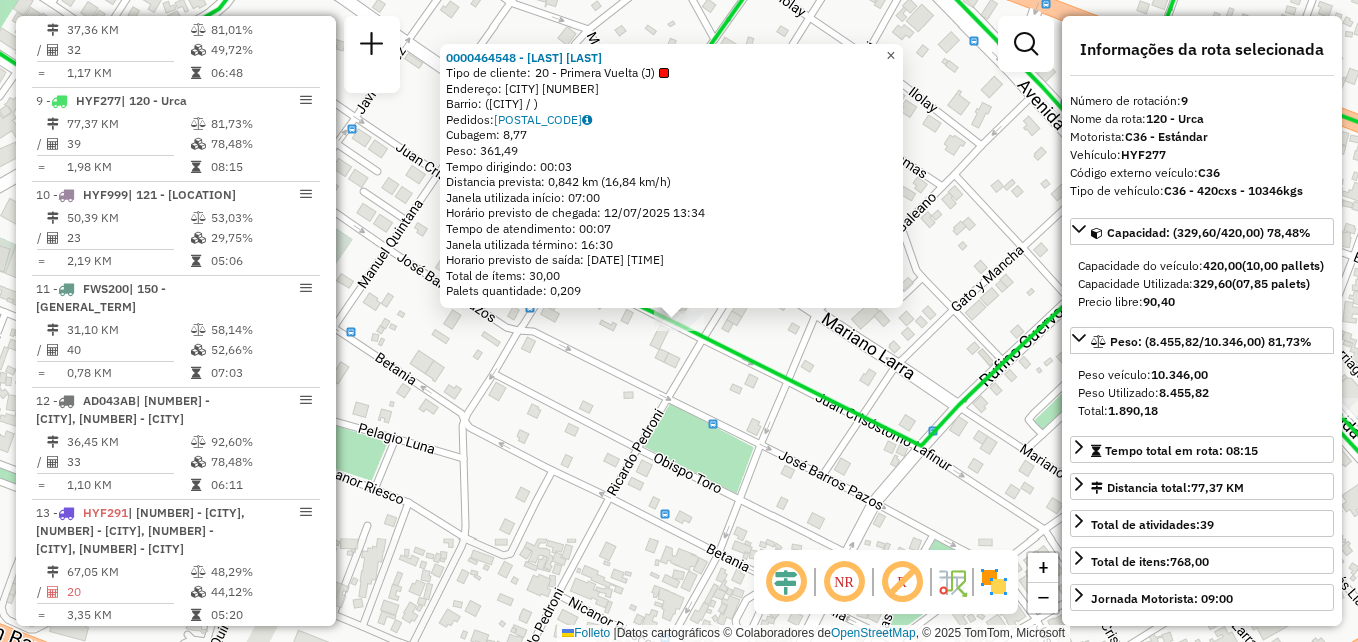 click on "×" 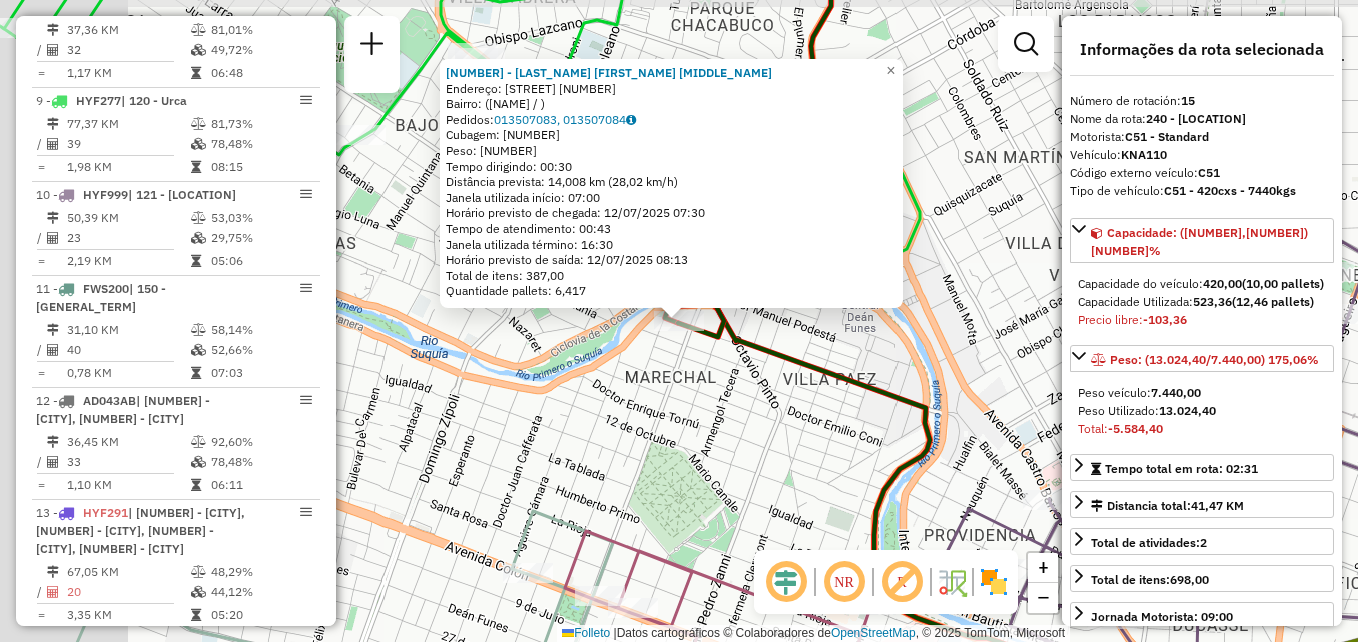 scroll, scrollTop: 2091, scrollLeft: 0, axis: vertical 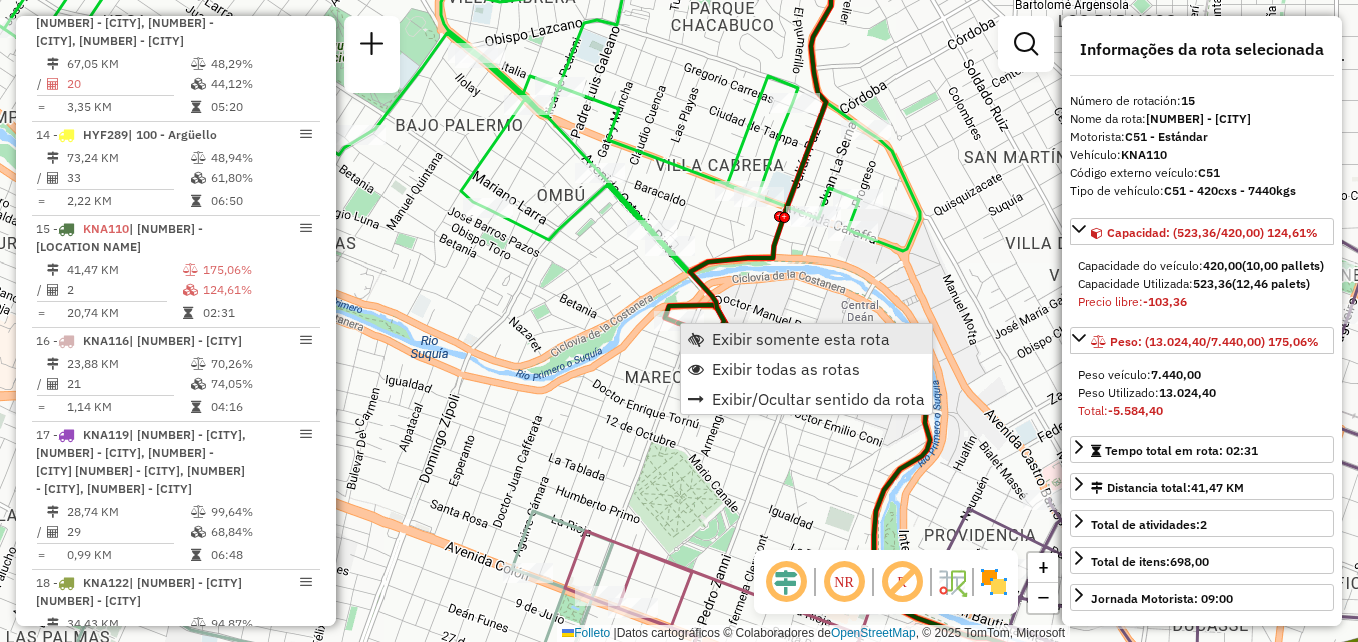 click on "Exibir somente esta rota" at bounding box center (801, 339) 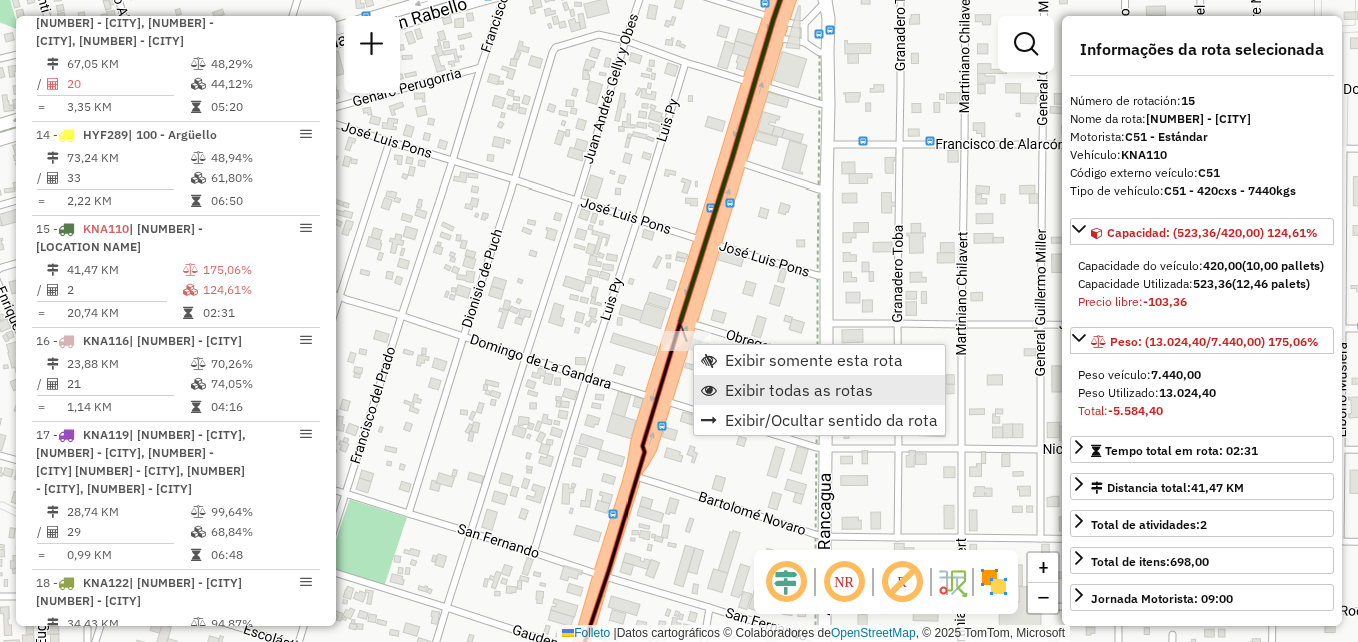 click on "Exibir todas as rotas" at bounding box center (799, 390) 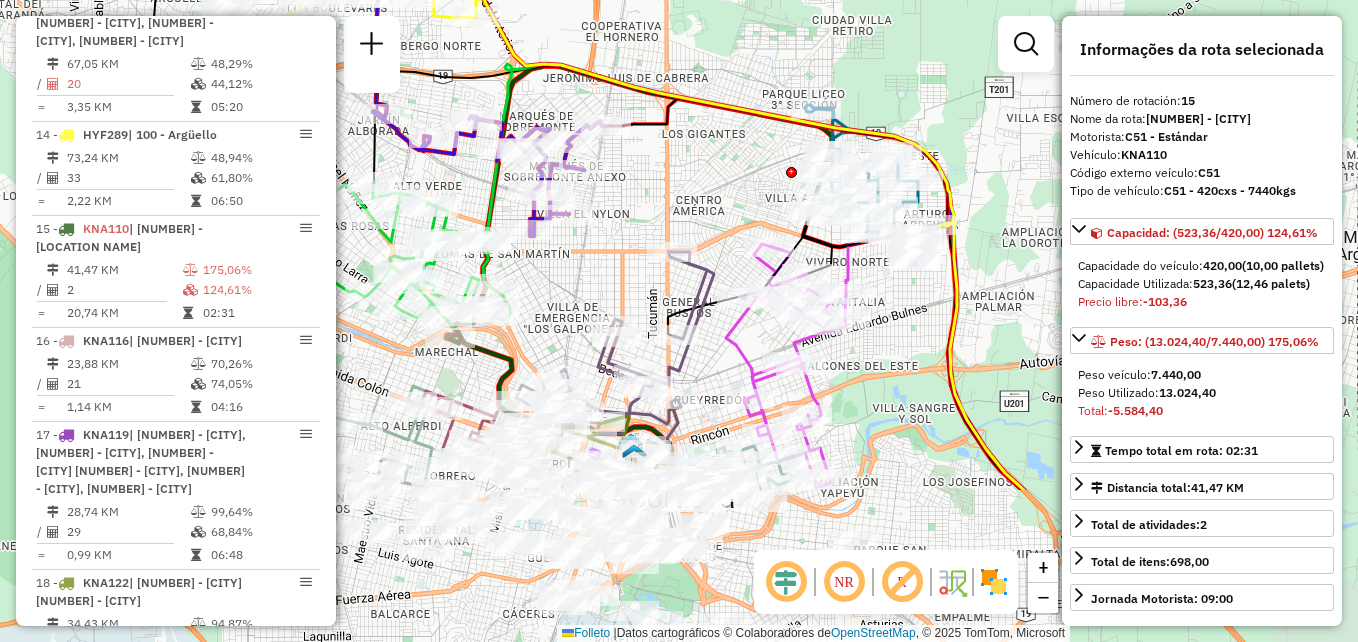 drag, startPoint x: 597, startPoint y: 399, endPoint x: 771, endPoint y: 138, distance: 313.68295 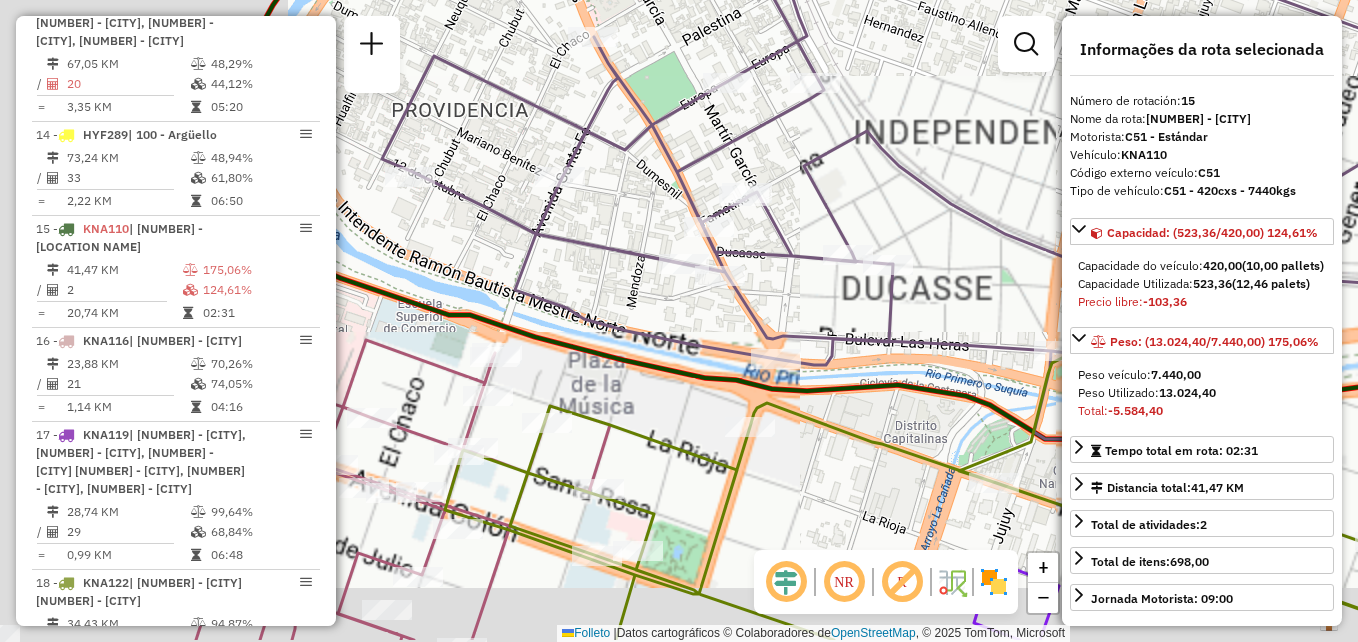 drag, startPoint x: 587, startPoint y: 358, endPoint x: 914, endPoint y: 292, distance: 333.59406 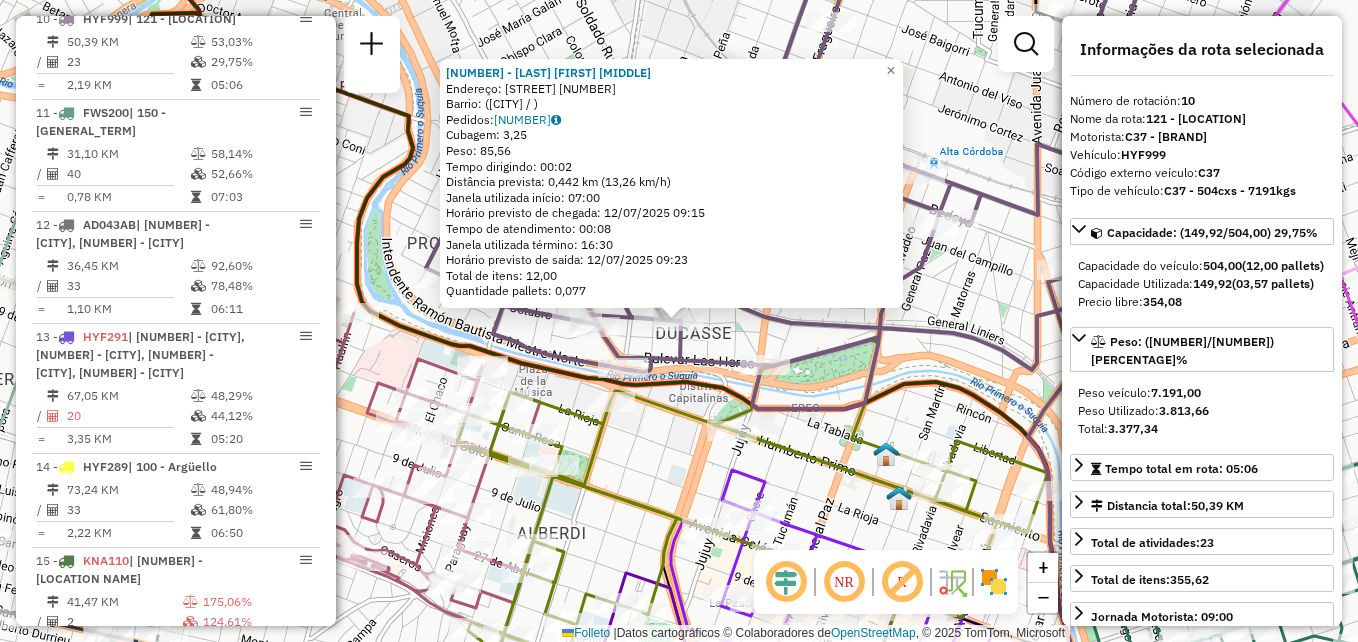 scroll, scrollTop: 1677, scrollLeft: 0, axis: vertical 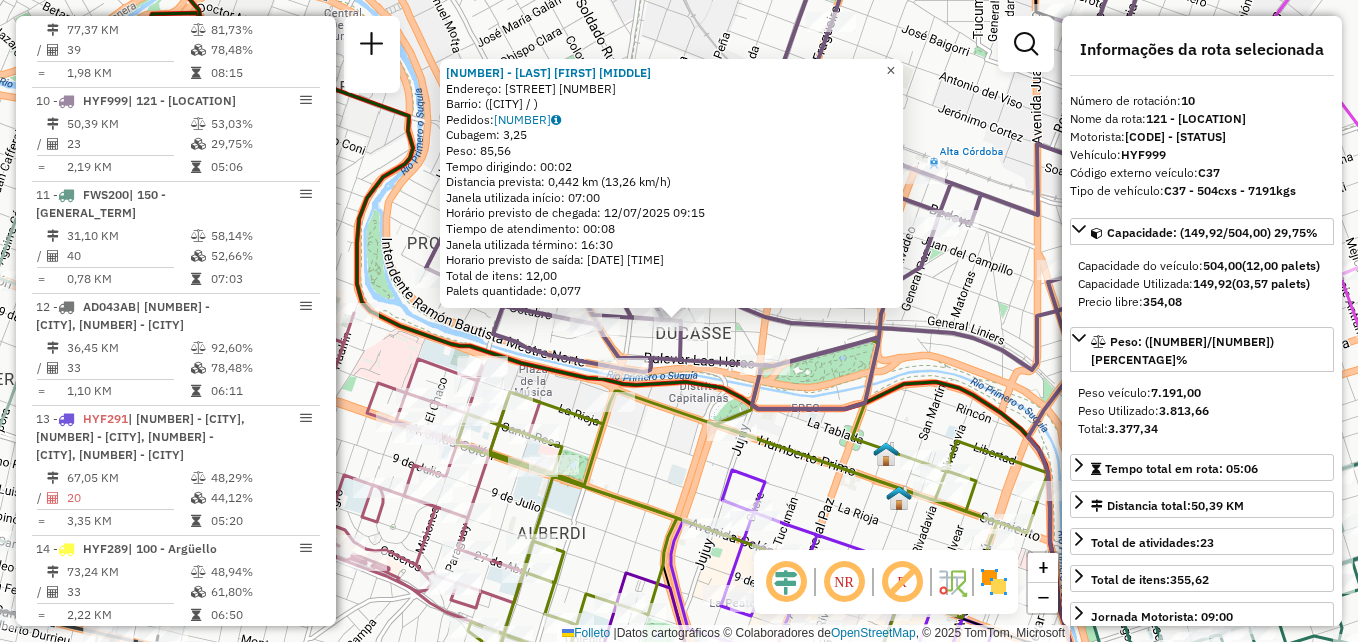 click on "×" 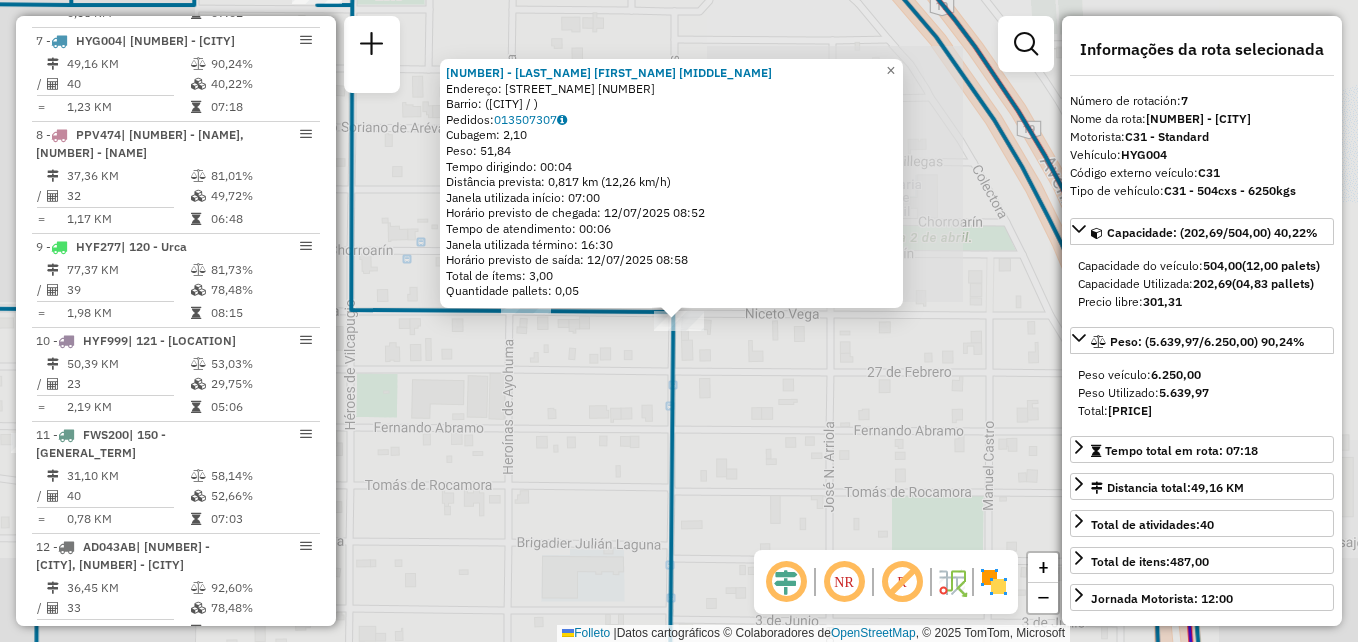 scroll, scrollTop: 1377, scrollLeft: 0, axis: vertical 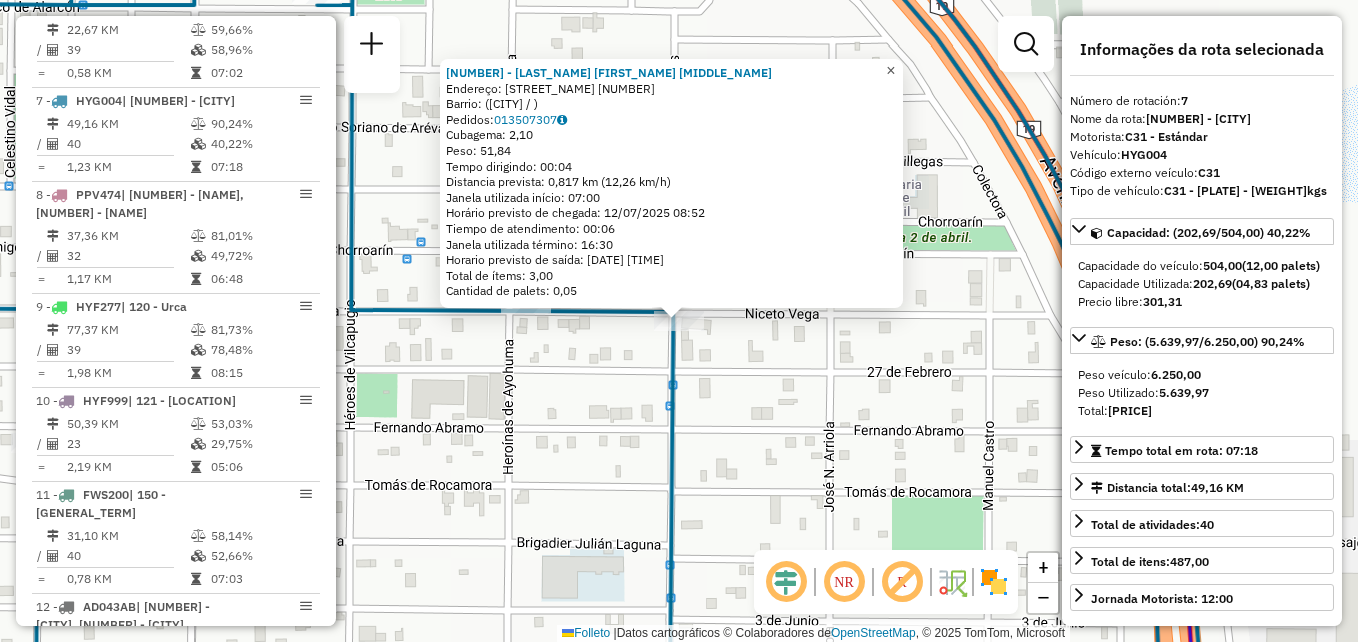 click on "×" 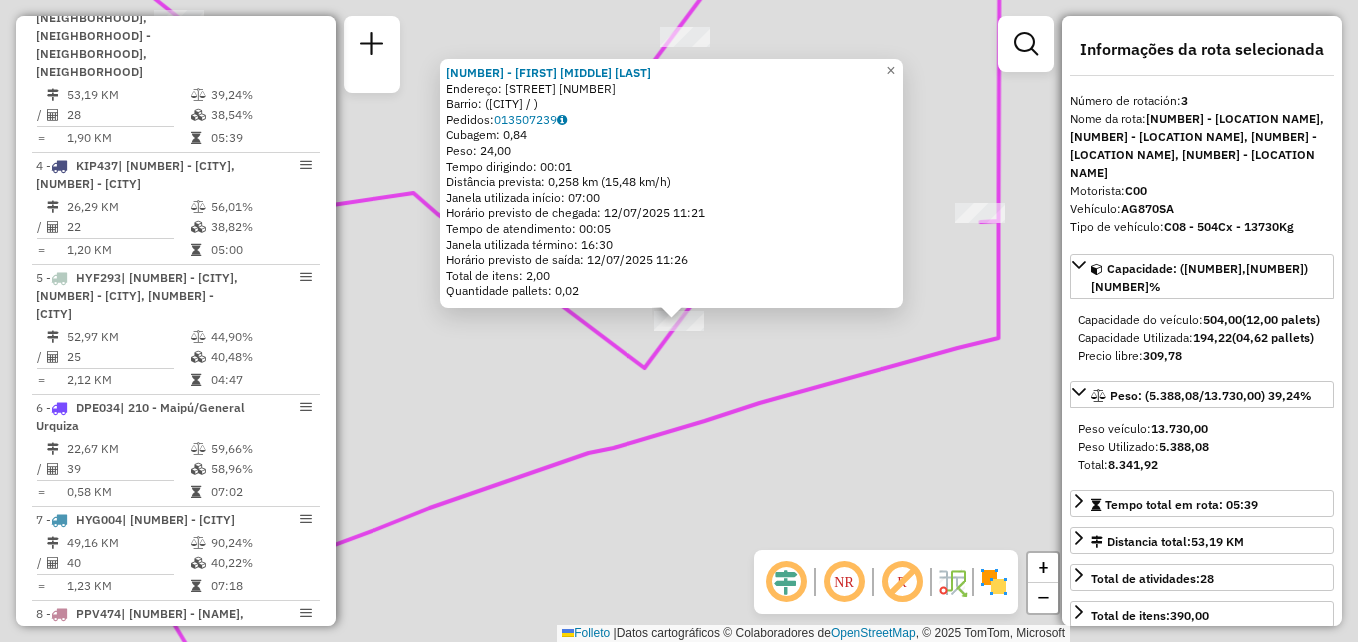 scroll, scrollTop: 911, scrollLeft: 0, axis: vertical 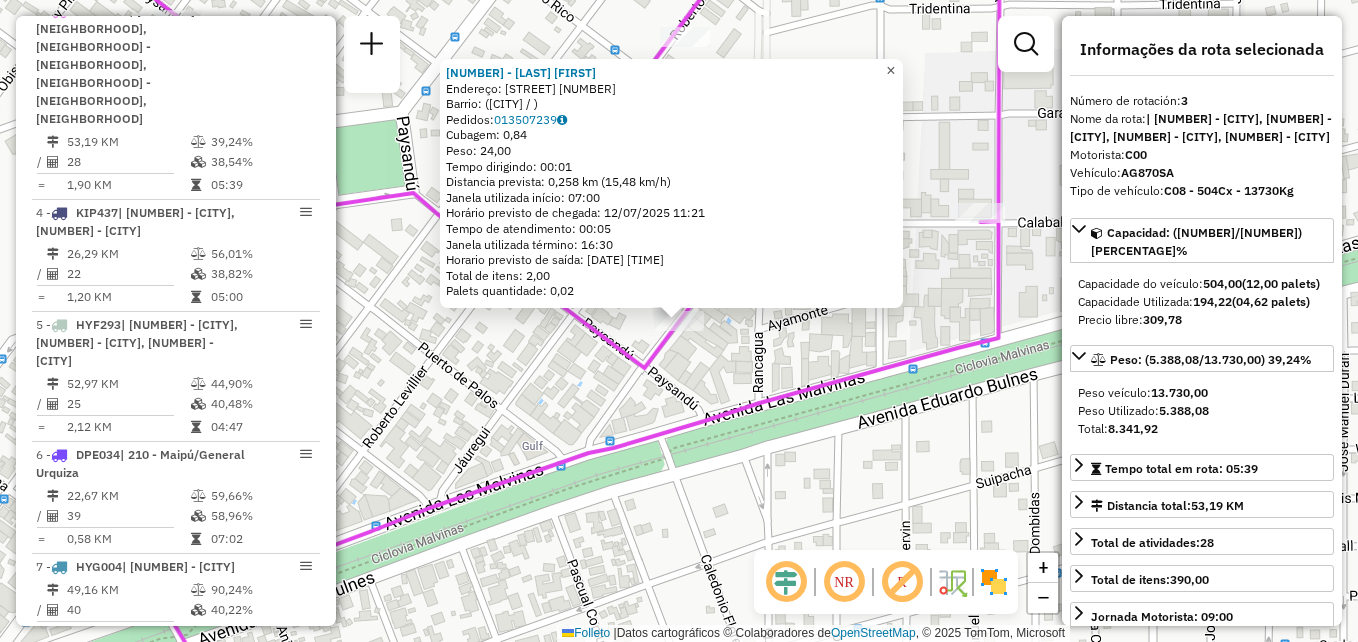 click on "×" 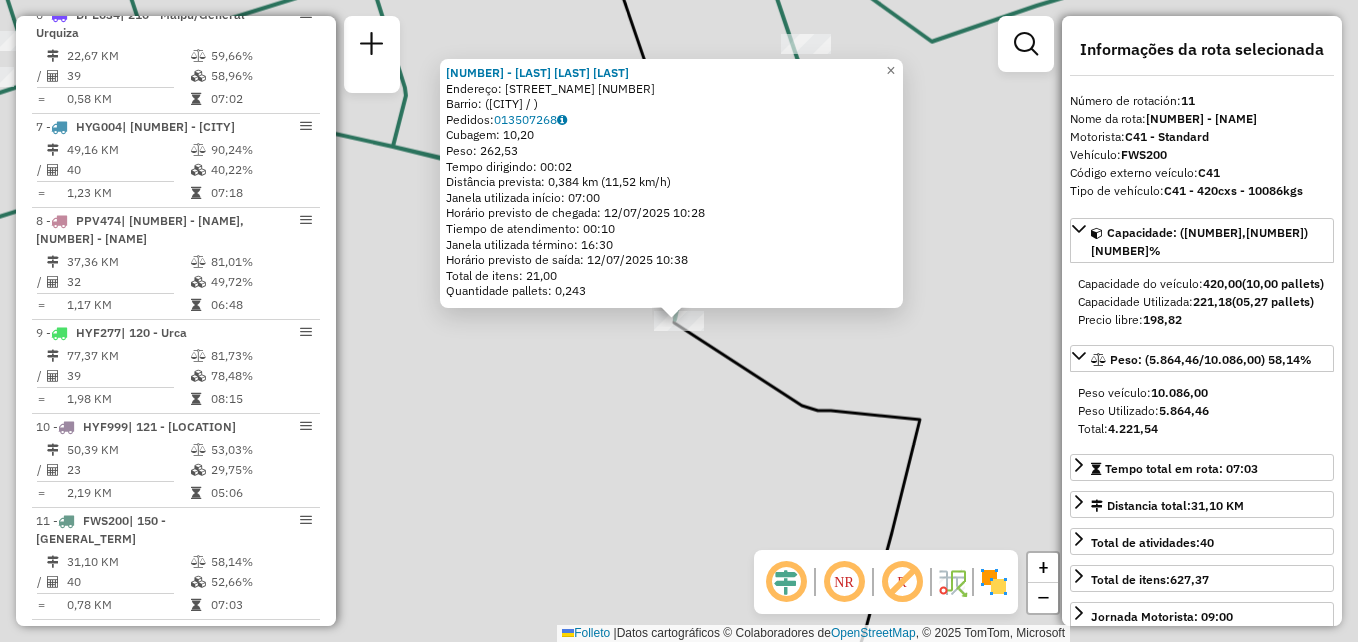 scroll, scrollTop: 1789, scrollLeft: 0, axis: vertical 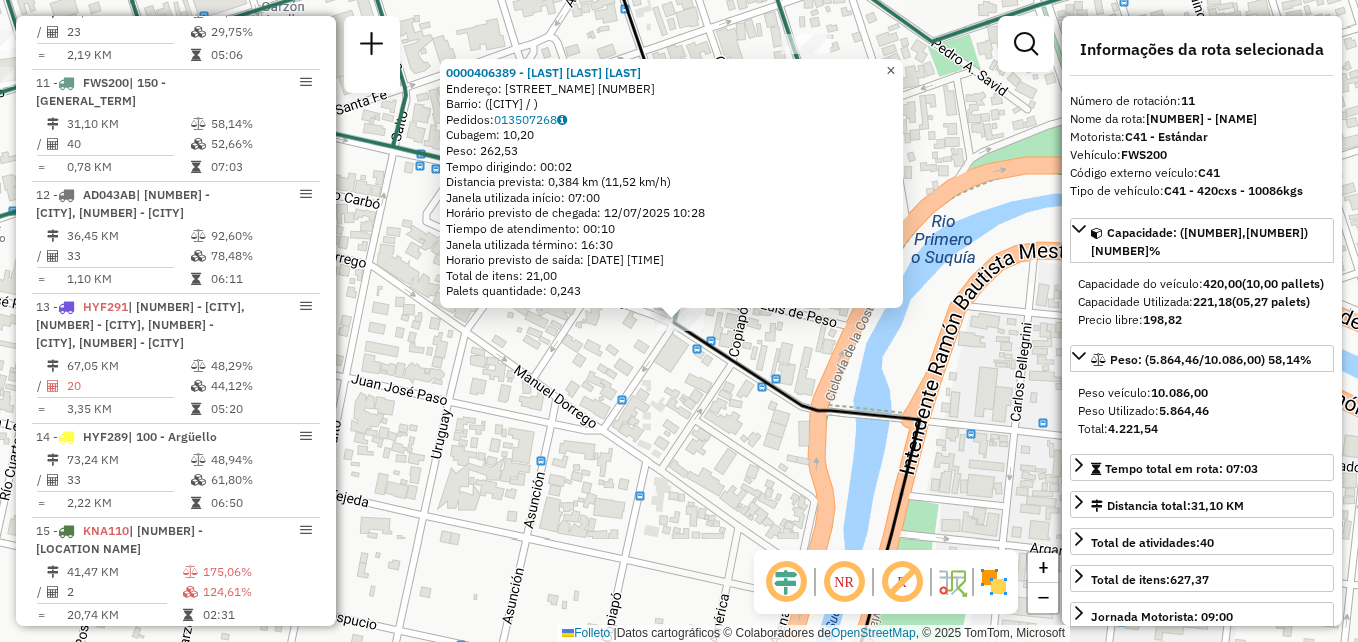 click on "×" 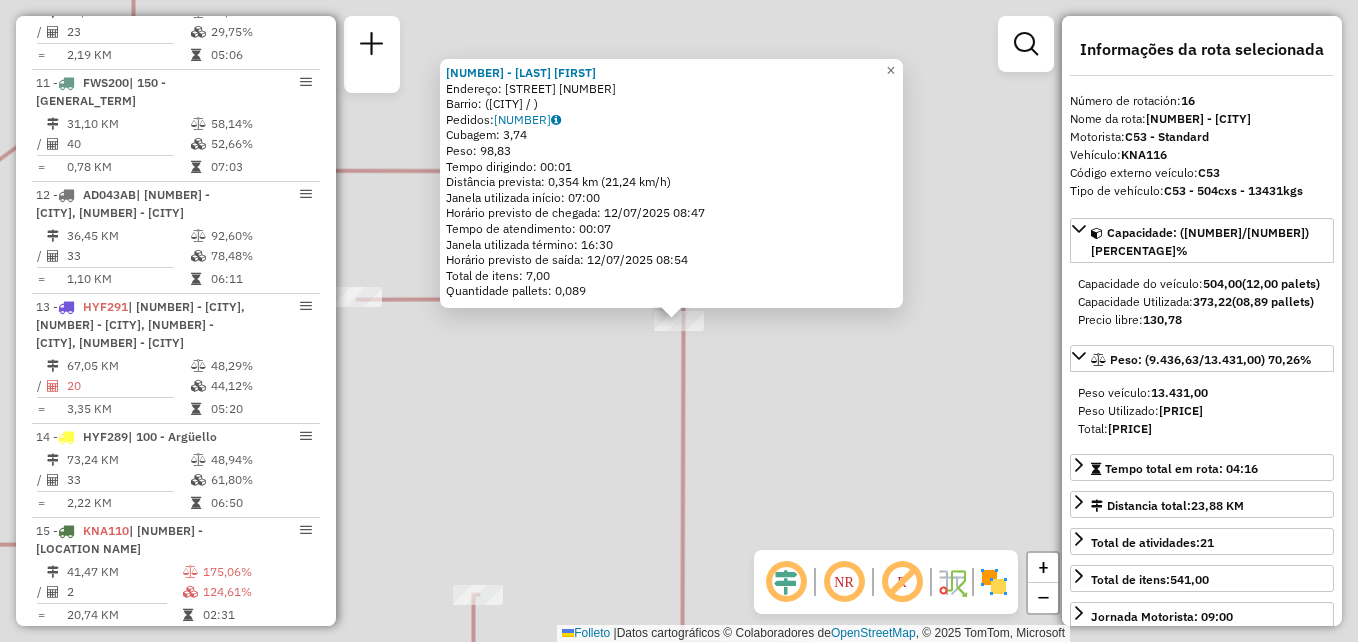 scroll, scrollTop: 2091, scrollLeft: 0, axis: vertical 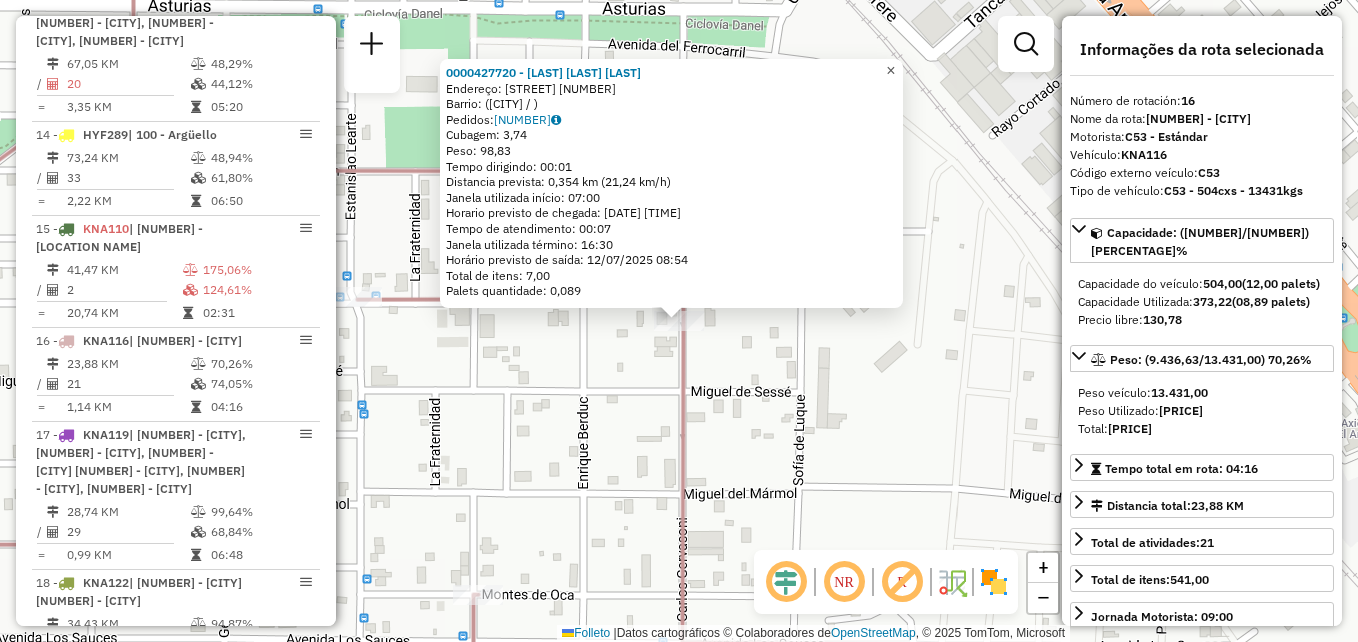 click on "×" 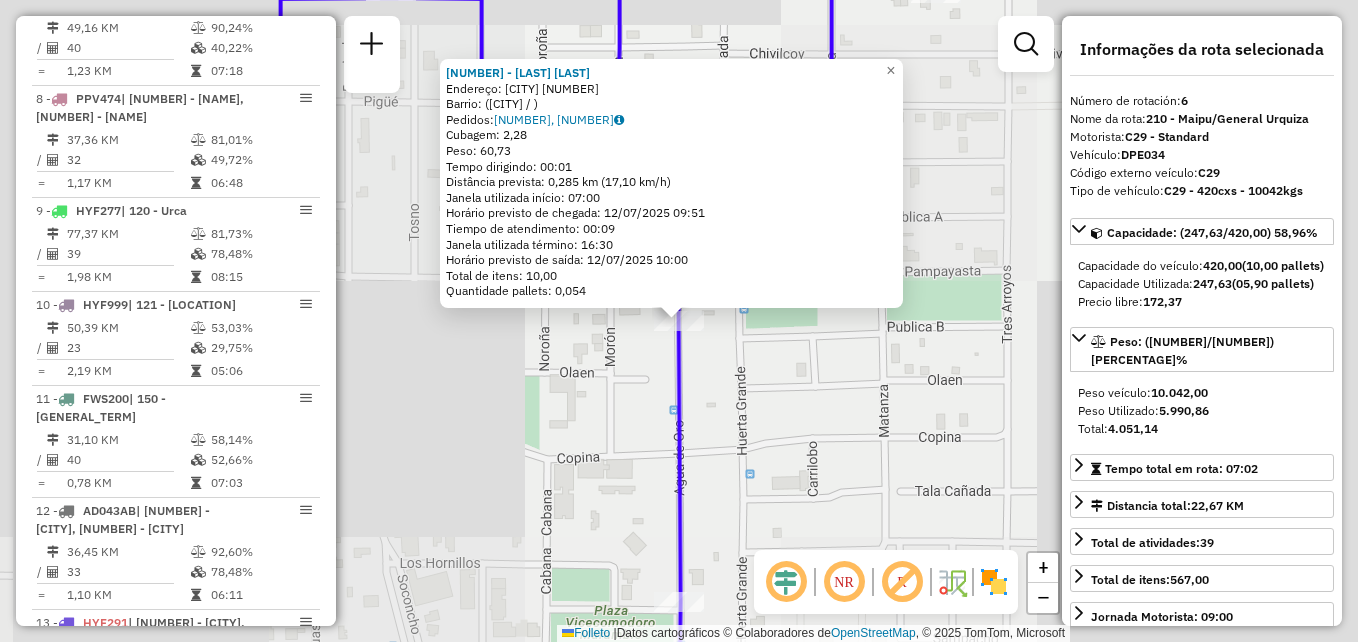 scroll, scrollTop: 1265, scrollLeft: 0, axis: vertical 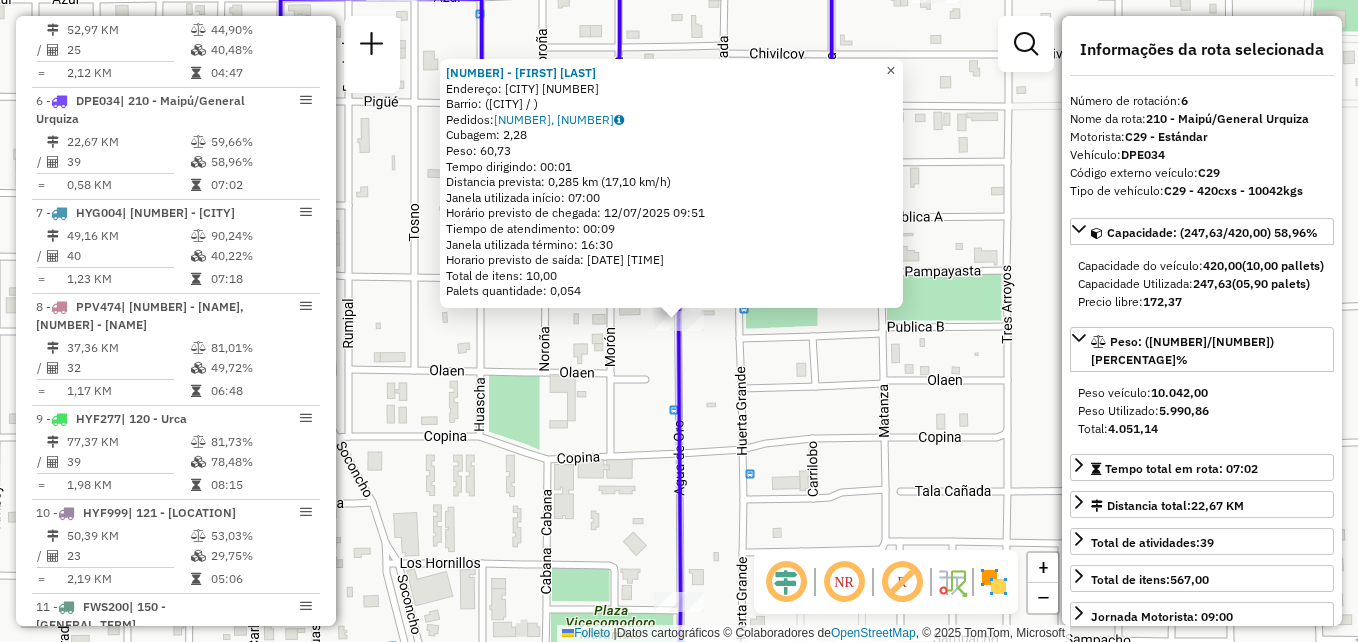 click on "×" 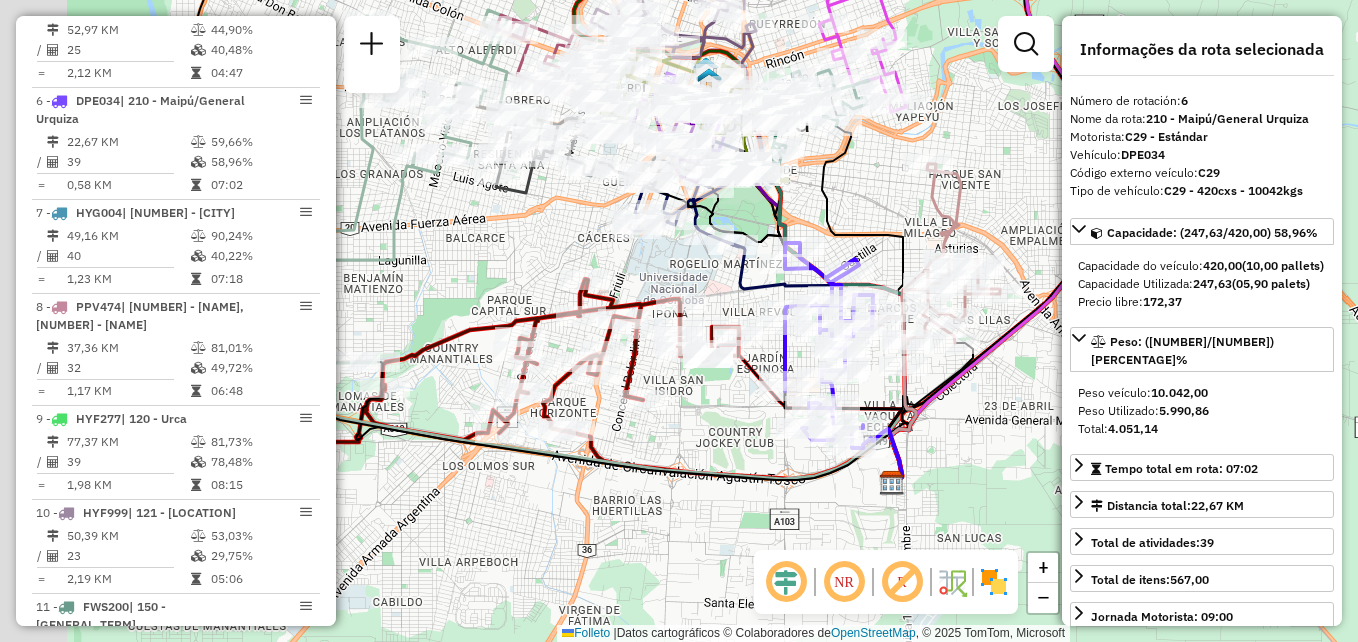 drag, startPoint x: 609, startPoint y: 417, endPoint x: 812, endPoint y: 418, distance: 203.00246 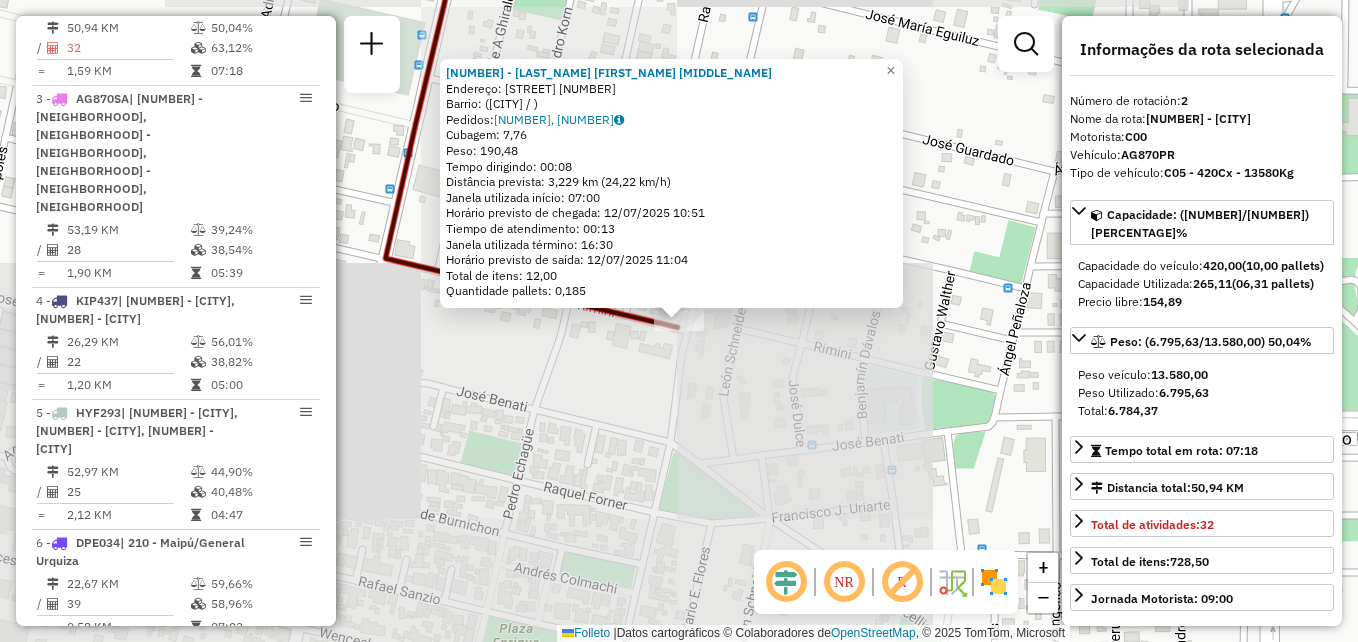 scroll, scrollTop: 799, scrollLeft: 0, axis: vertical 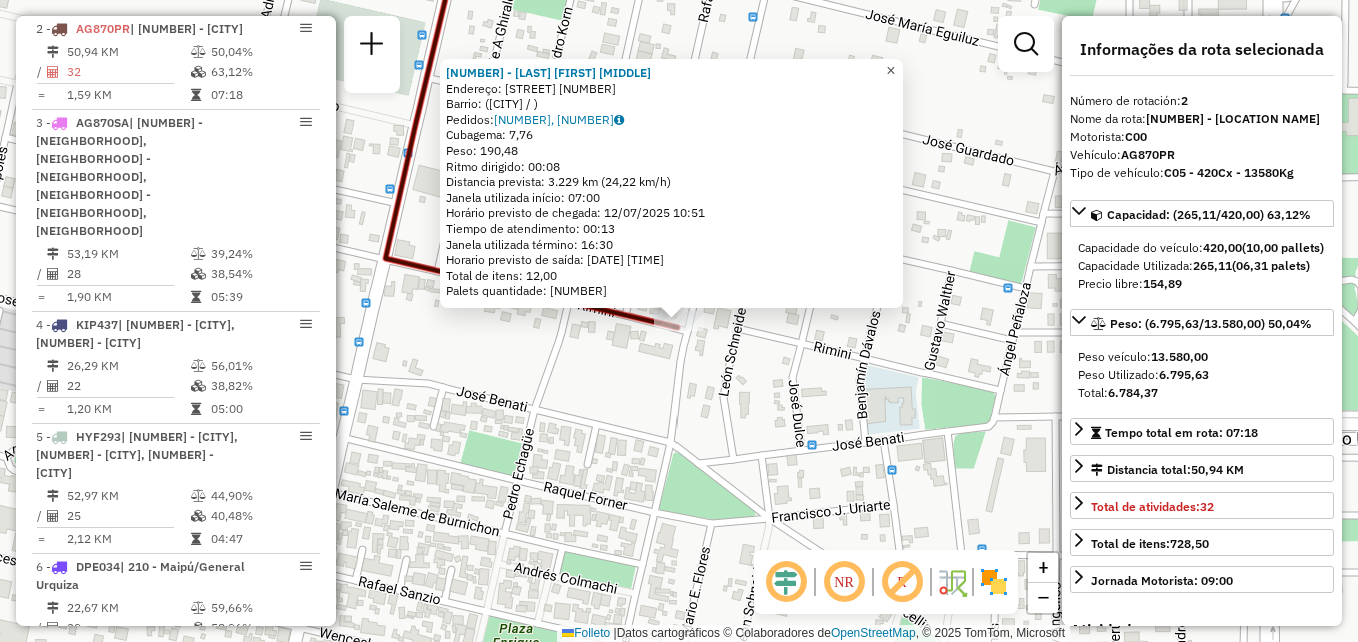 click on "×" 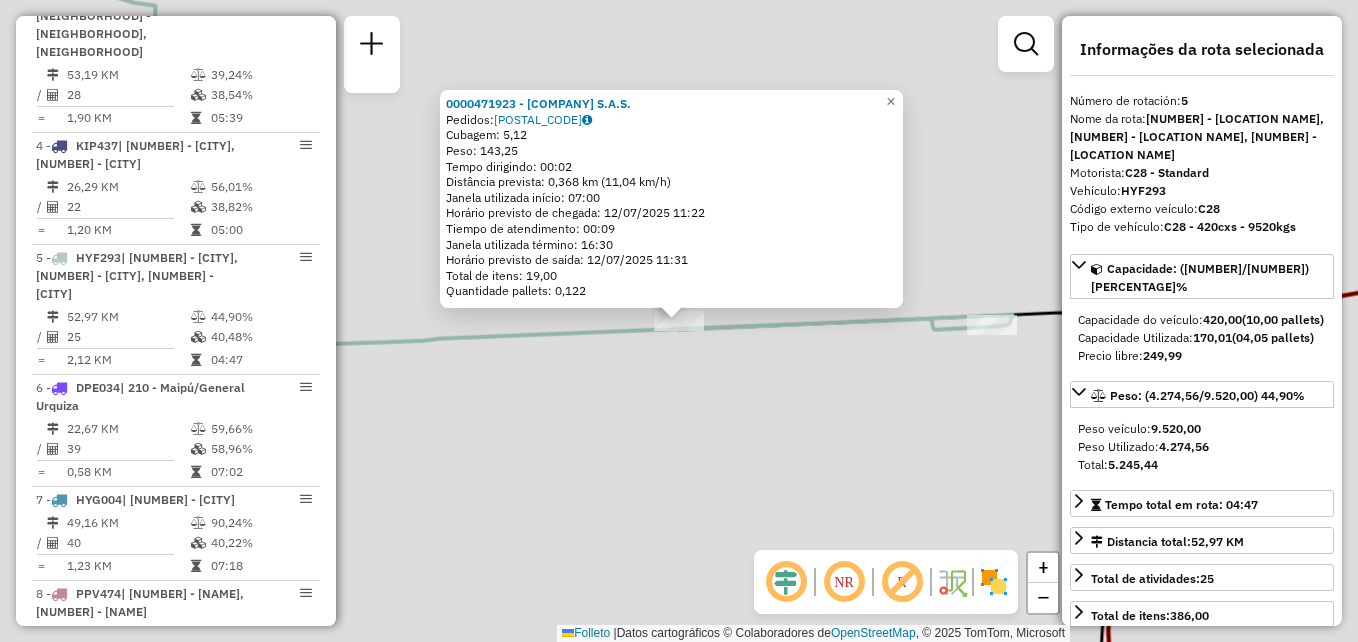 scroll, scrollTop: 1153, scrollLeft: 0, axis: vertical 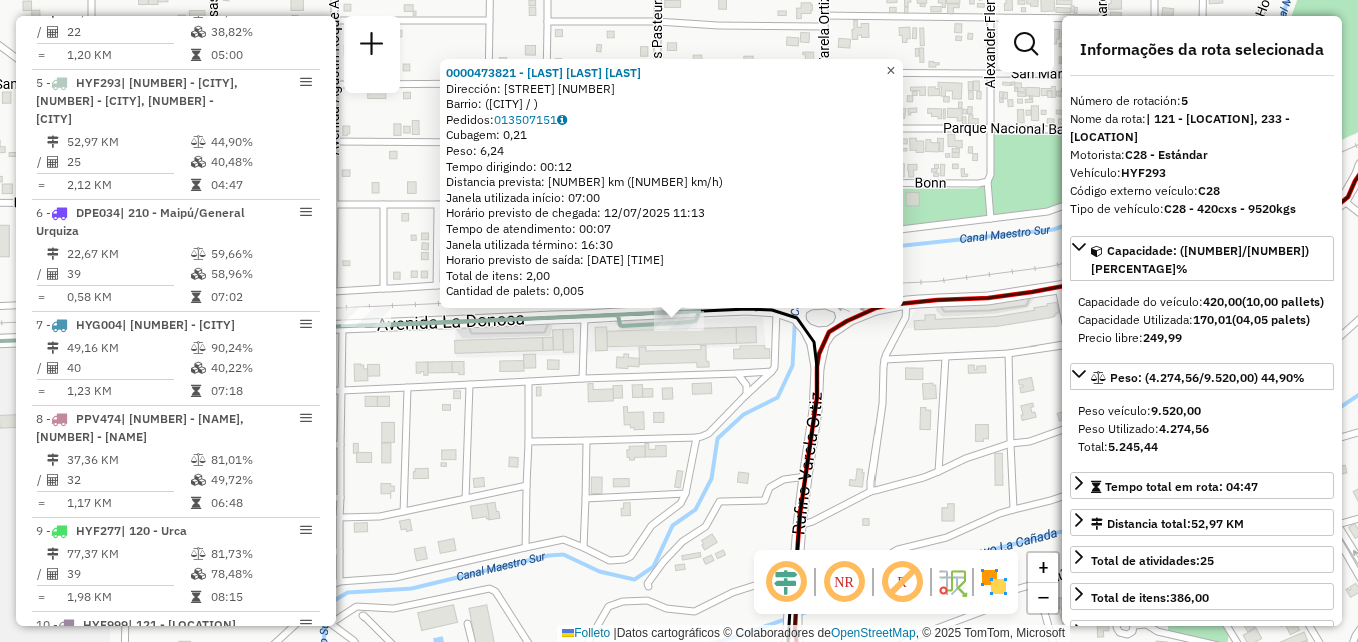 drag, startPoint x: 908, startPoint y: 65, endPoint x: 692, endPoint y: 128, distance: 225 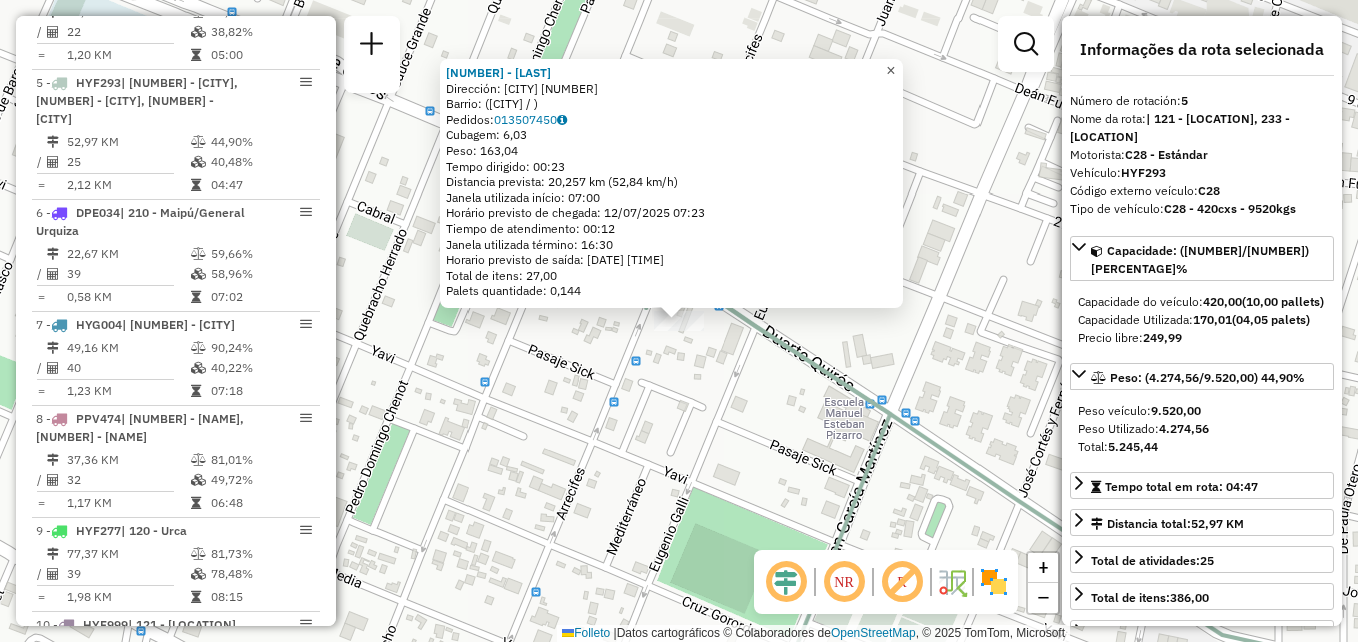 click on "×" 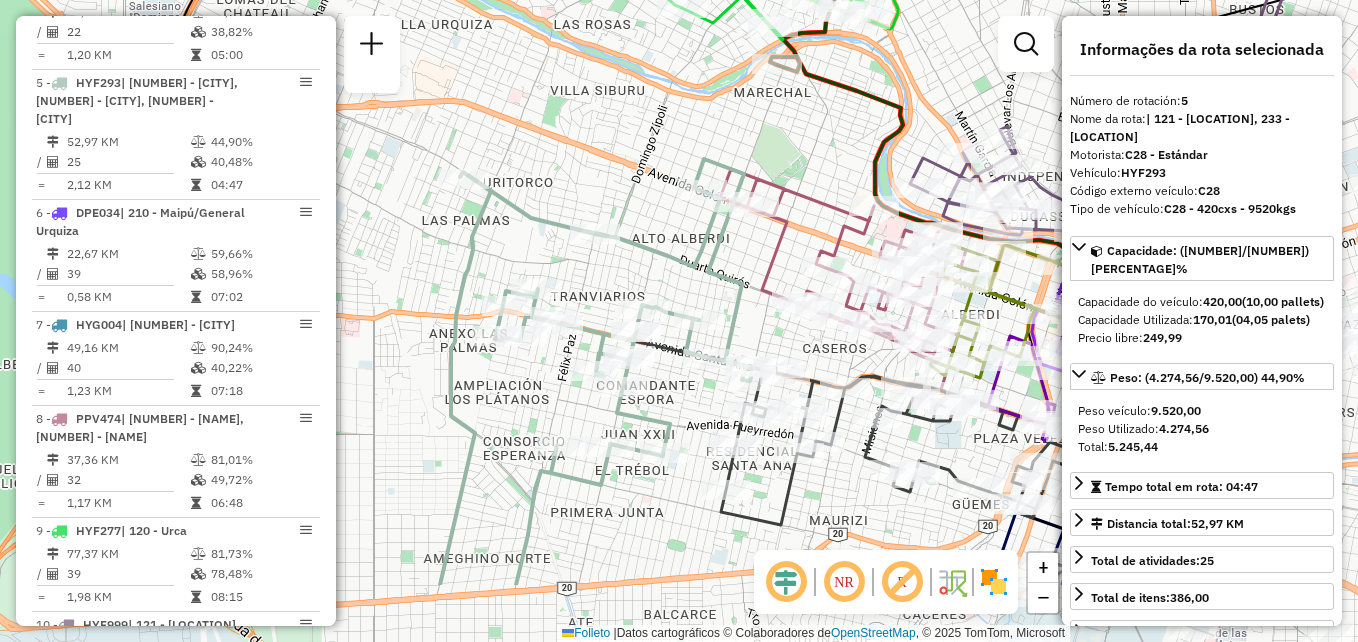 drag, startPoint x: 822, startPoint y: 392, endPoint x: 729, endPoint y: 312, distance: 122.67436 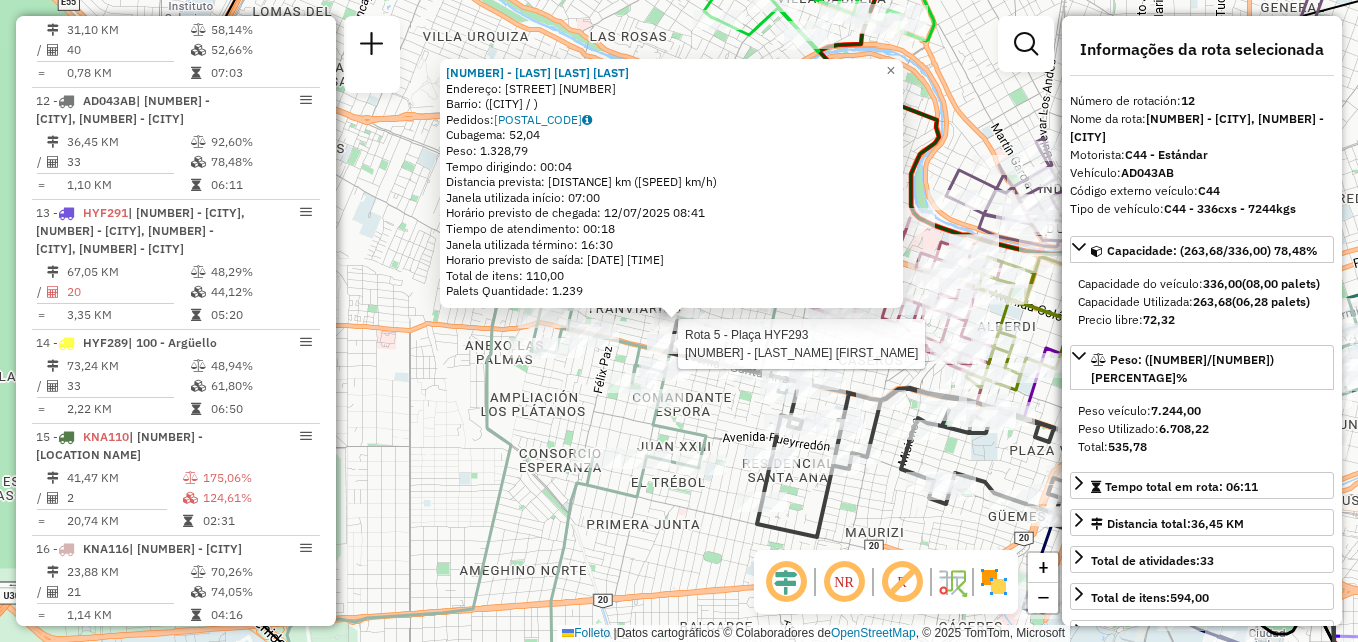scroll, scrollTop: 1883, scrollLeft: 0, axis: vertical 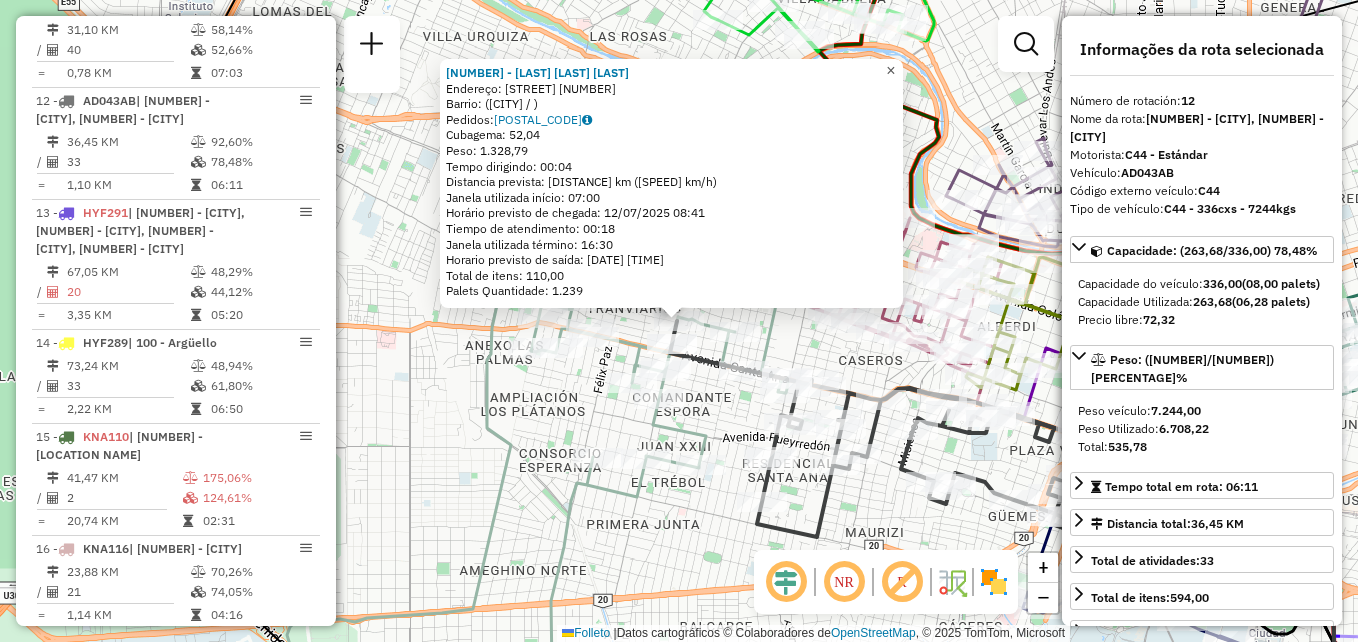 click on "×" 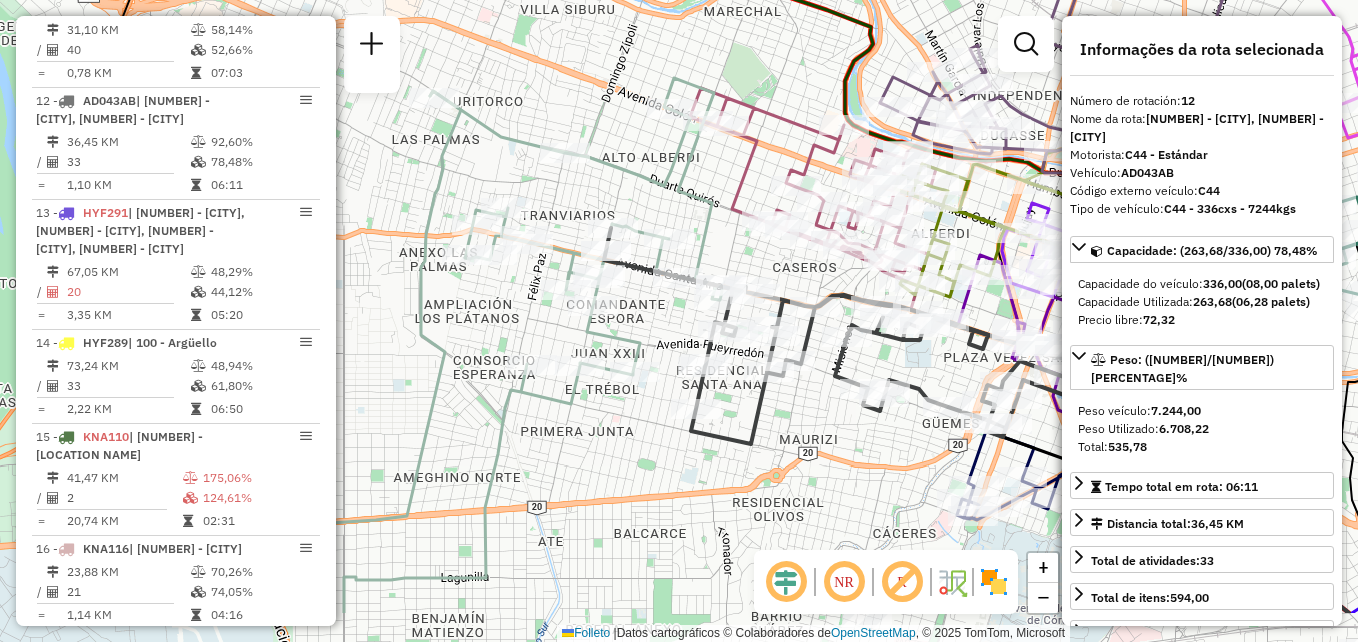 drag, startPoint x: 752, startPoint y: 289, endPoint x: 686, endPoint y: 196, distance: 114.03947 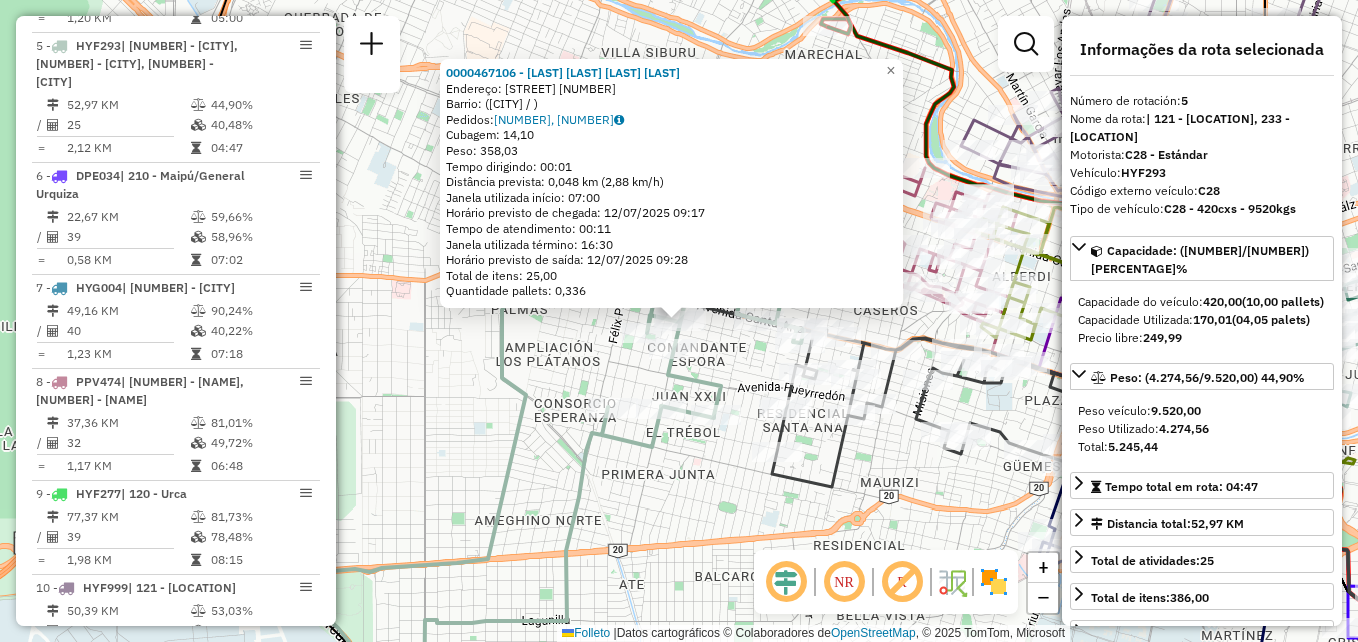 scroll, scrollTop: 1153, scrollLeft: 0, axis: vertical 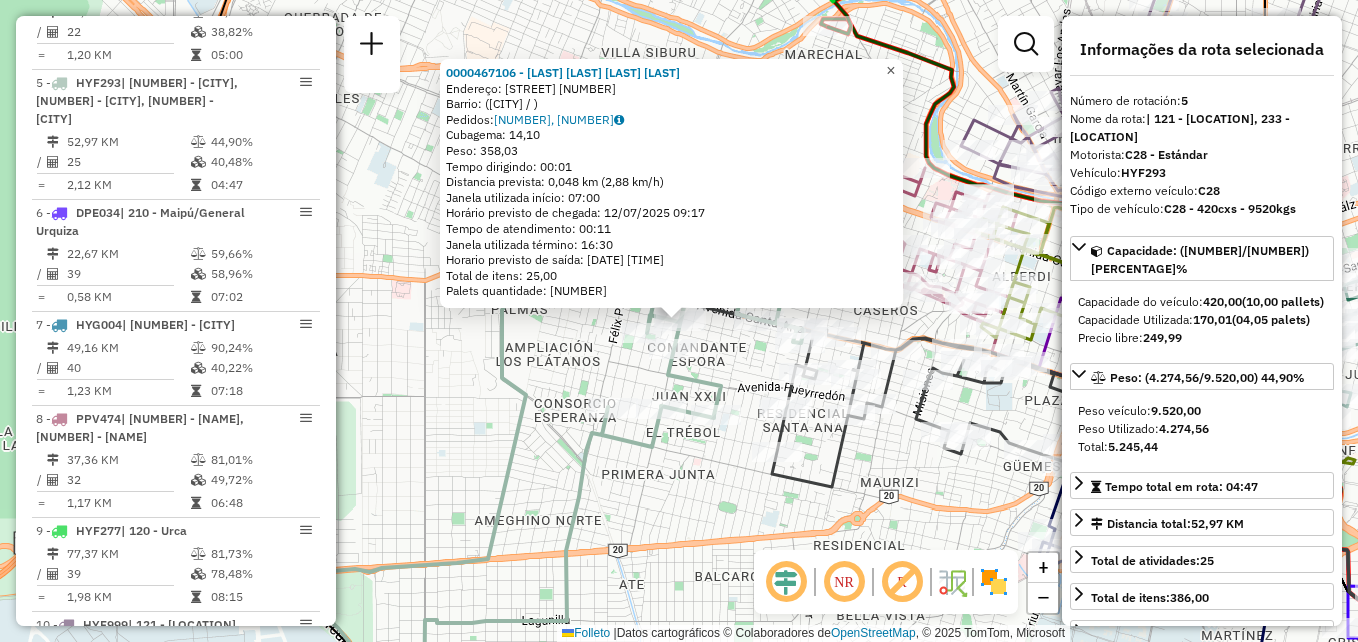 click on "×" 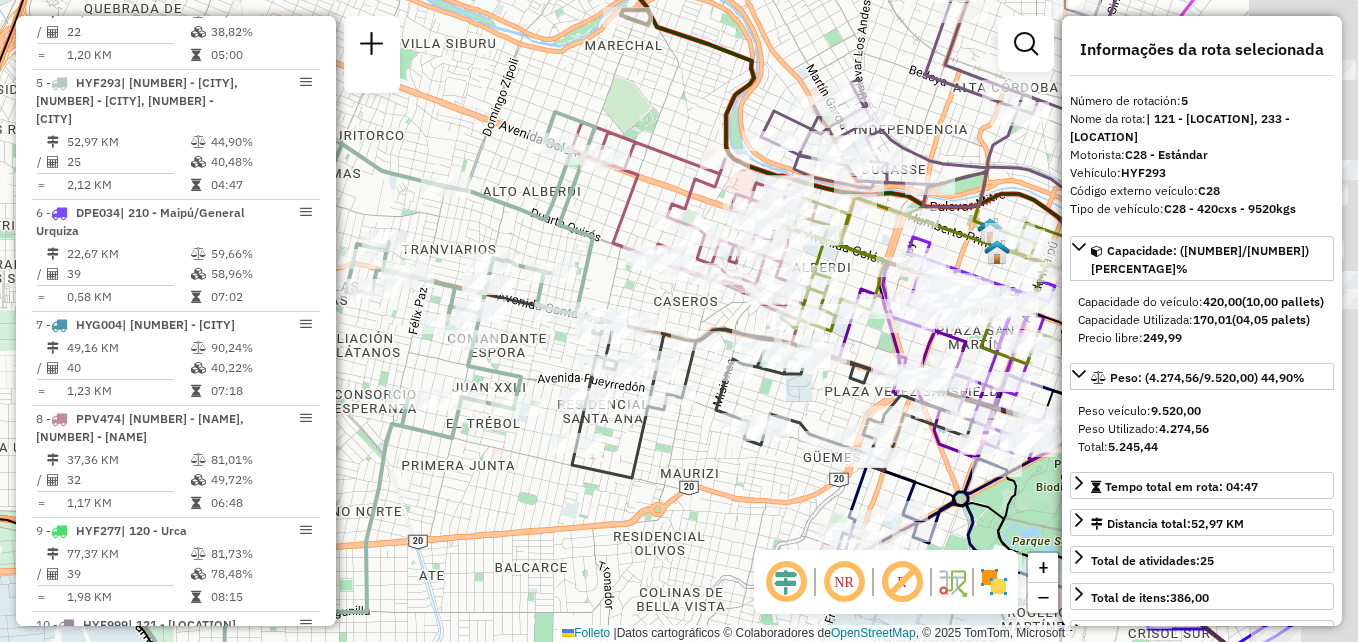 drag, startPoint x: 871, startPoint y: 333, endPoint x: 673, endPoint y: 324, distance: 198.20444 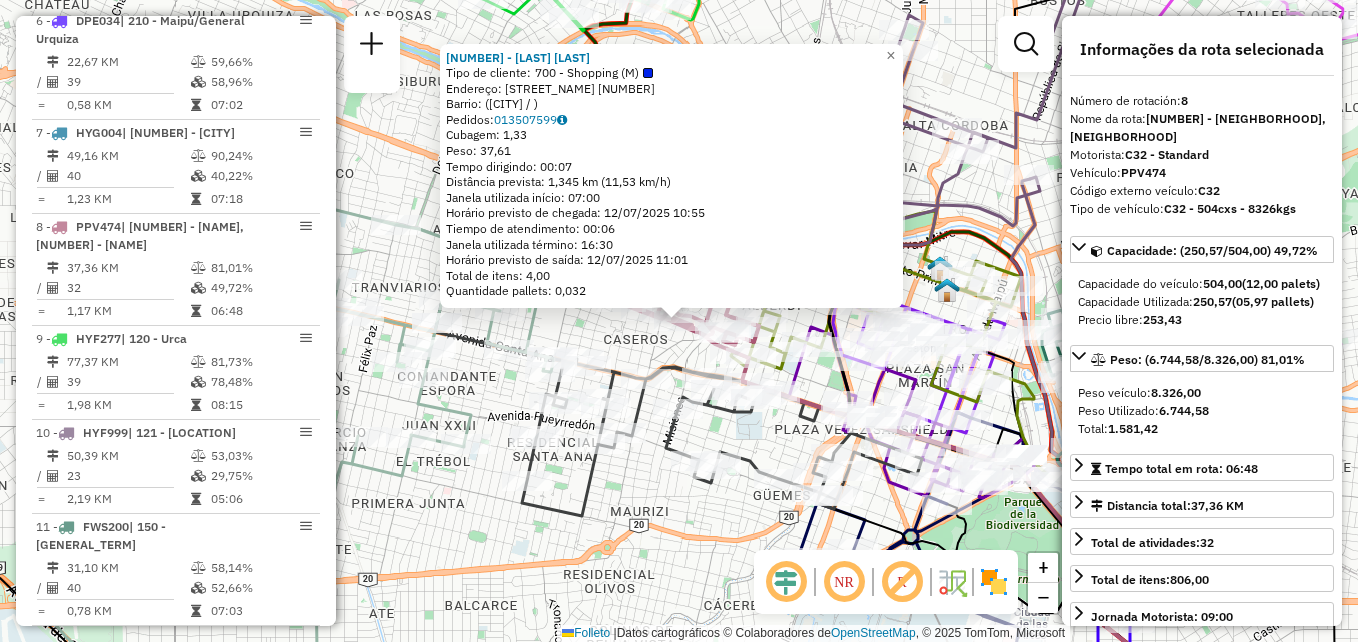 scroll, scrollTop: 1471, scrollLeft: 0, axis: vertical 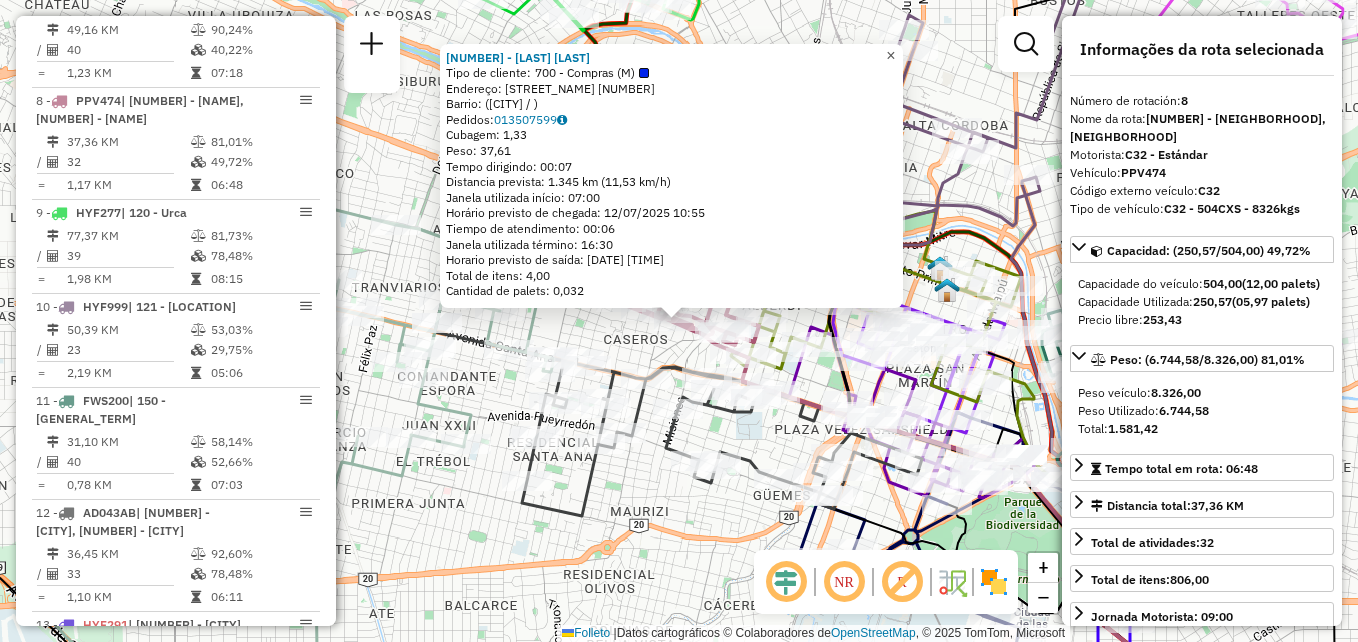 click on "×" 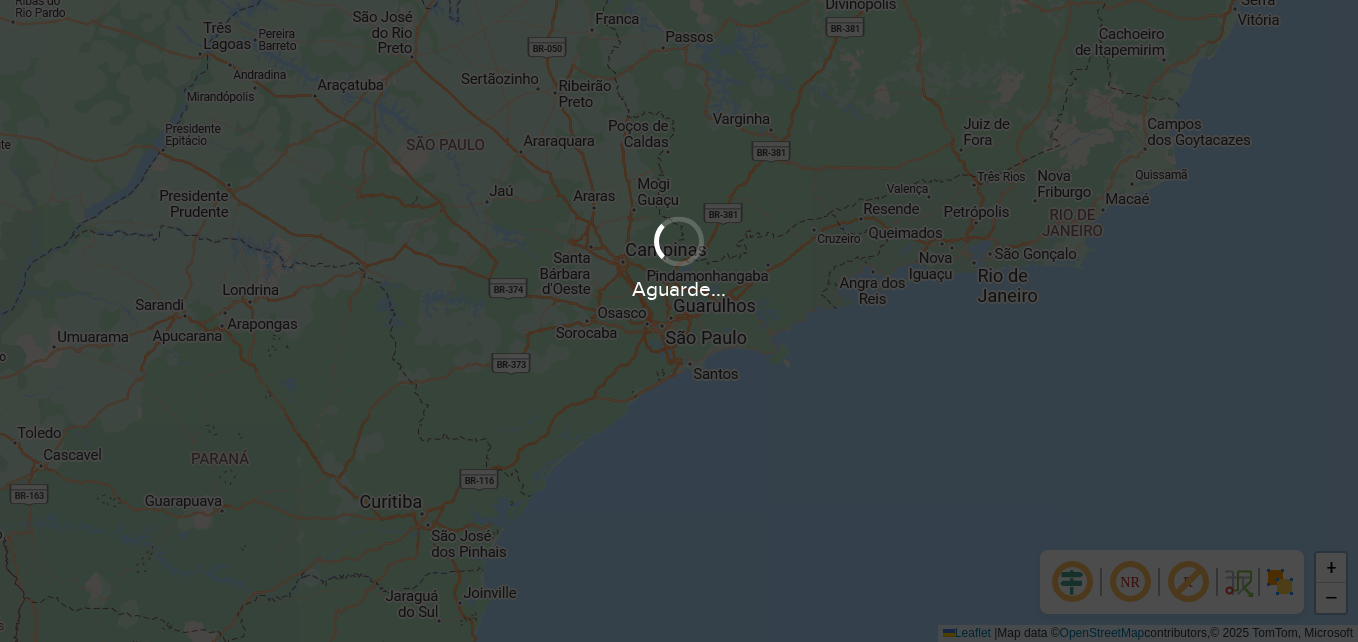 scroll, scrollTop: 0, scrollLeft: 0, axis: both 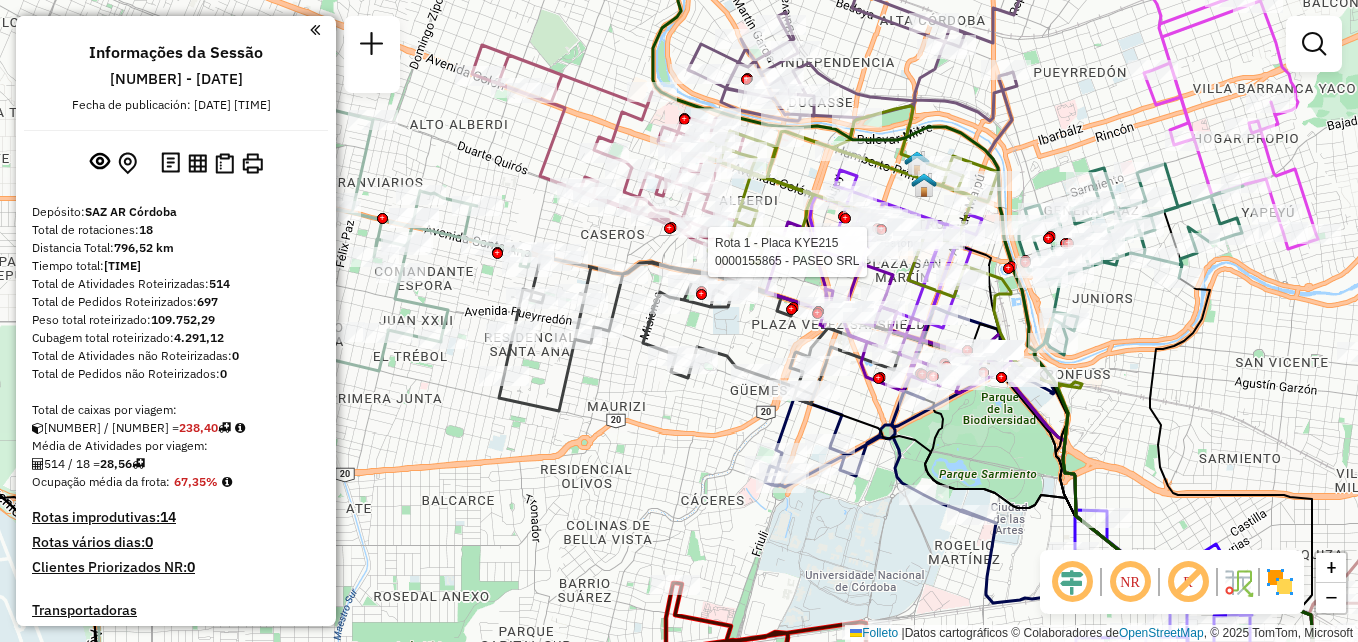 select on "**********" 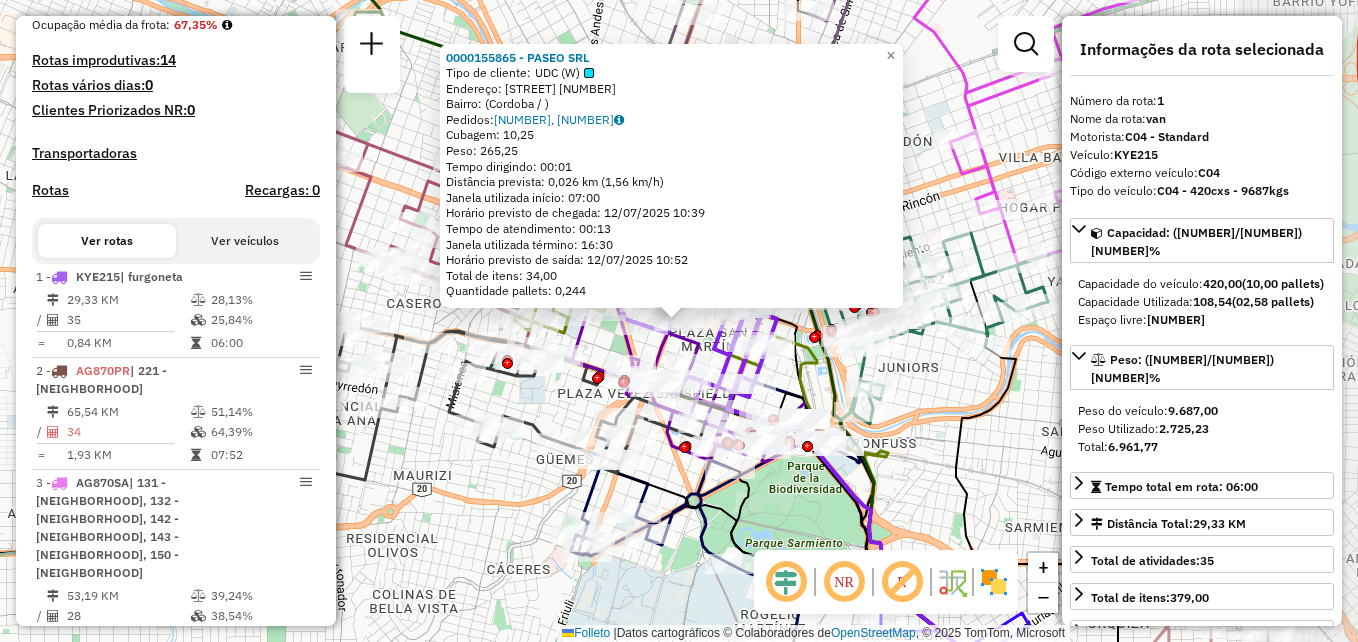 scroll, scrollTop: 705, scrollLeft: 0, axis: vertical 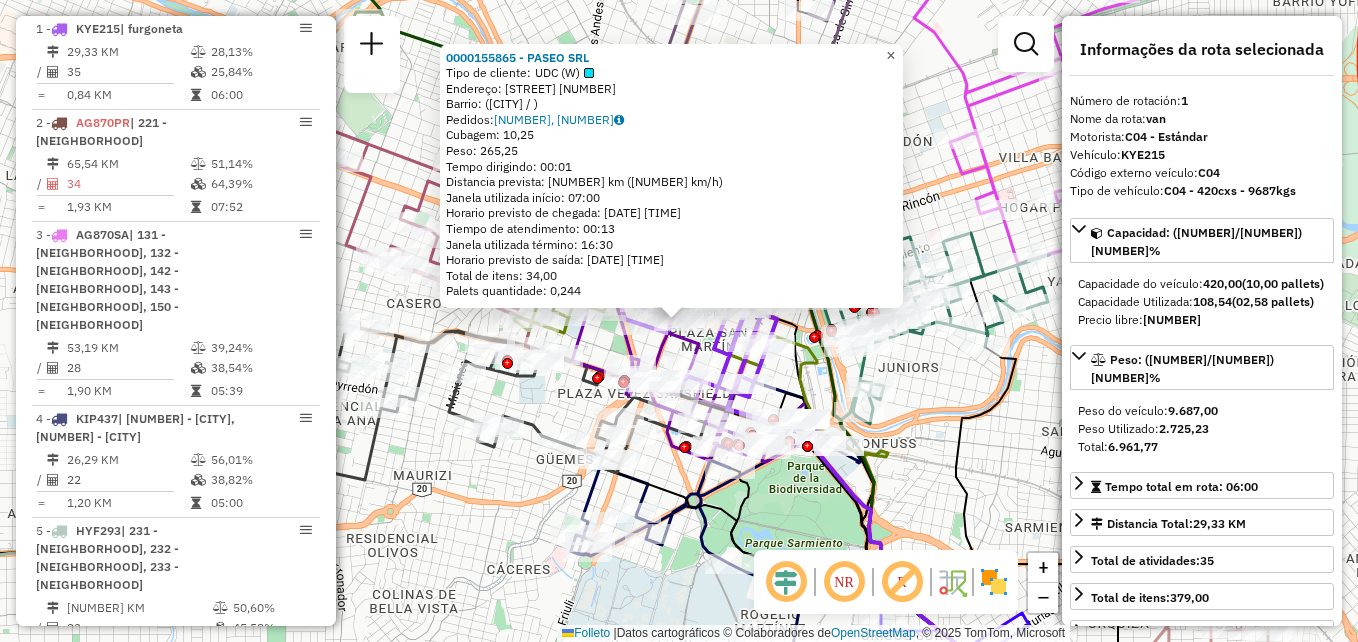 click on "×" 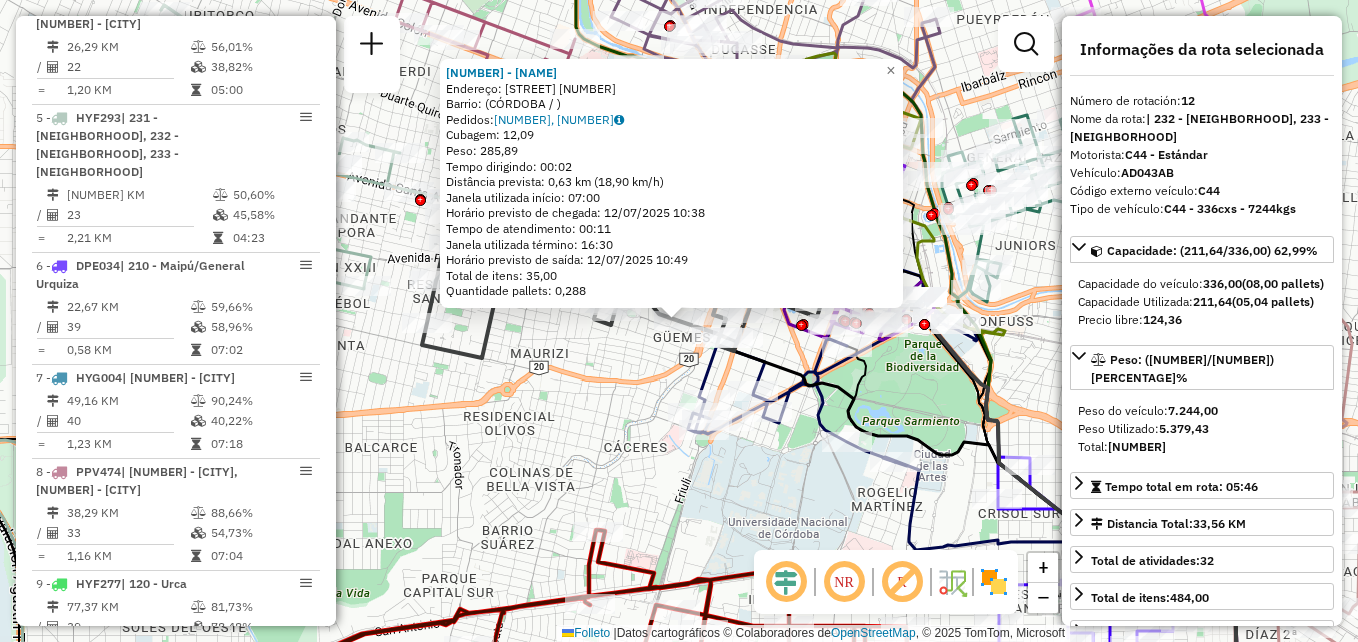 scroll, scrollTop: 1883, scrollLeft: 0, axis: vertical 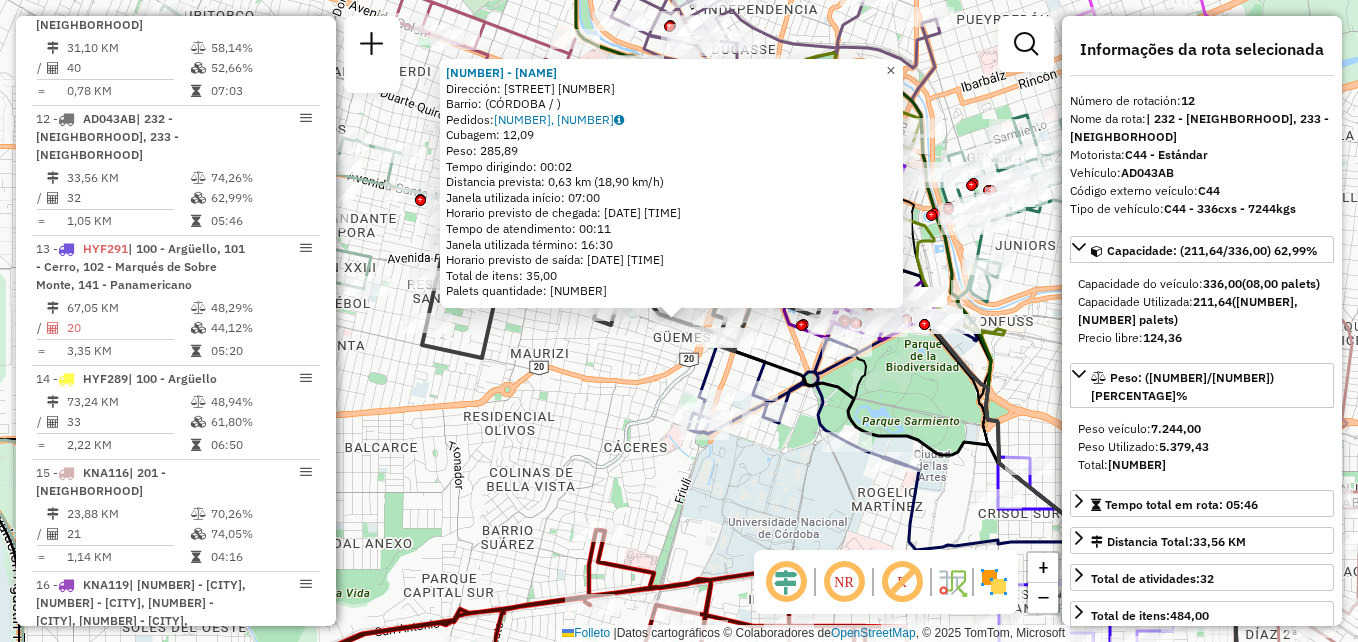 click on "×" 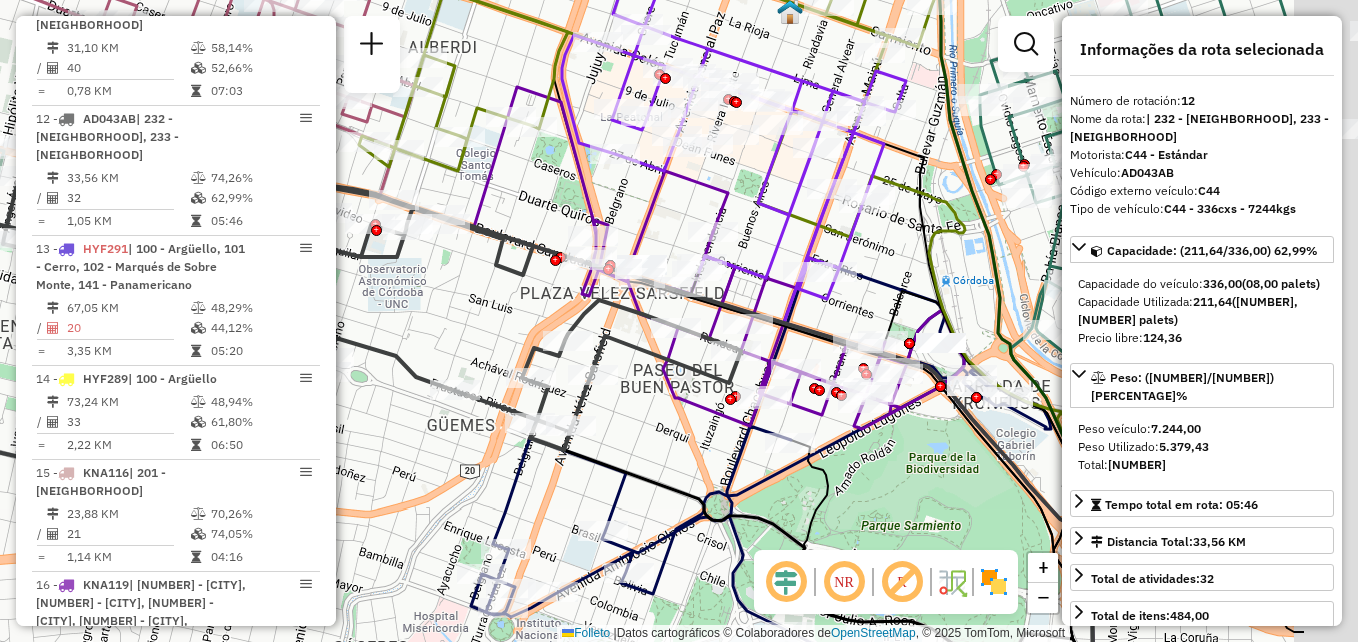 drag, startPoint x: 730, startPoint y: 199, endPoint x: 669, endPoint y: 169, distance: 67.977936 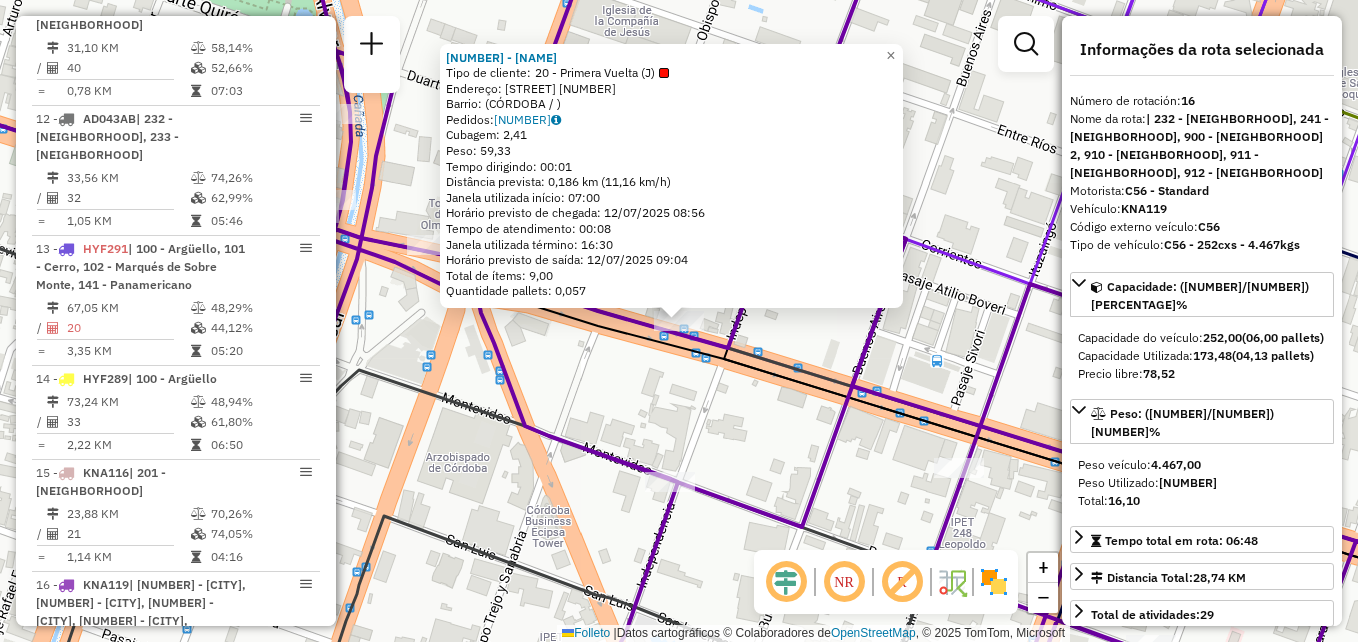 scroll, scrollTop: 2109, scrollLeft: 0, axis: vertical 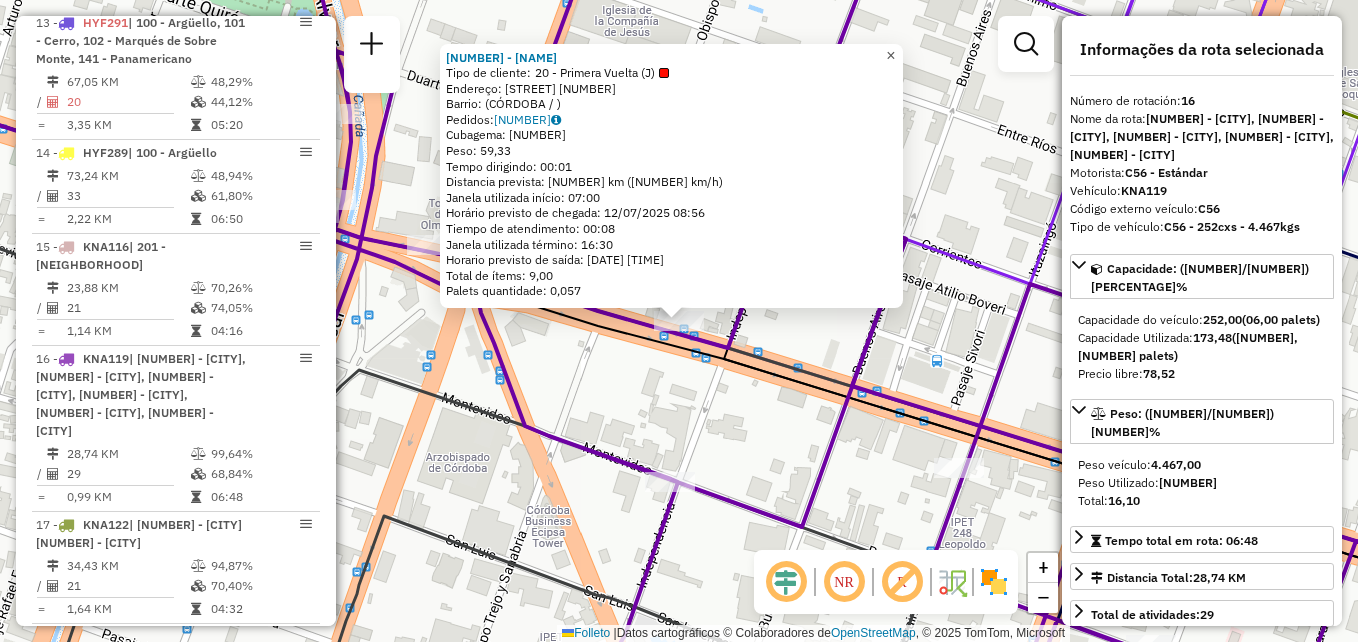 click on "×" 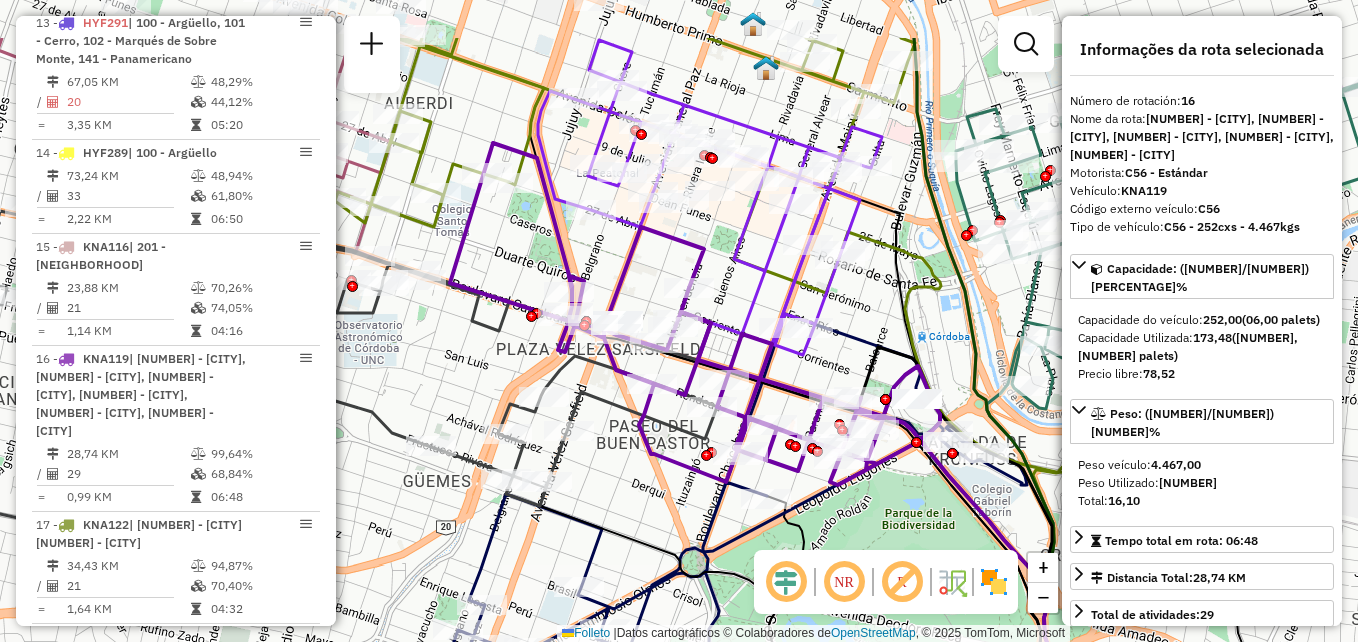 drag, startPoint x: 843, startPoint y: 221, endPoint x: 835, endPoint y: 289, distance: 68.46897 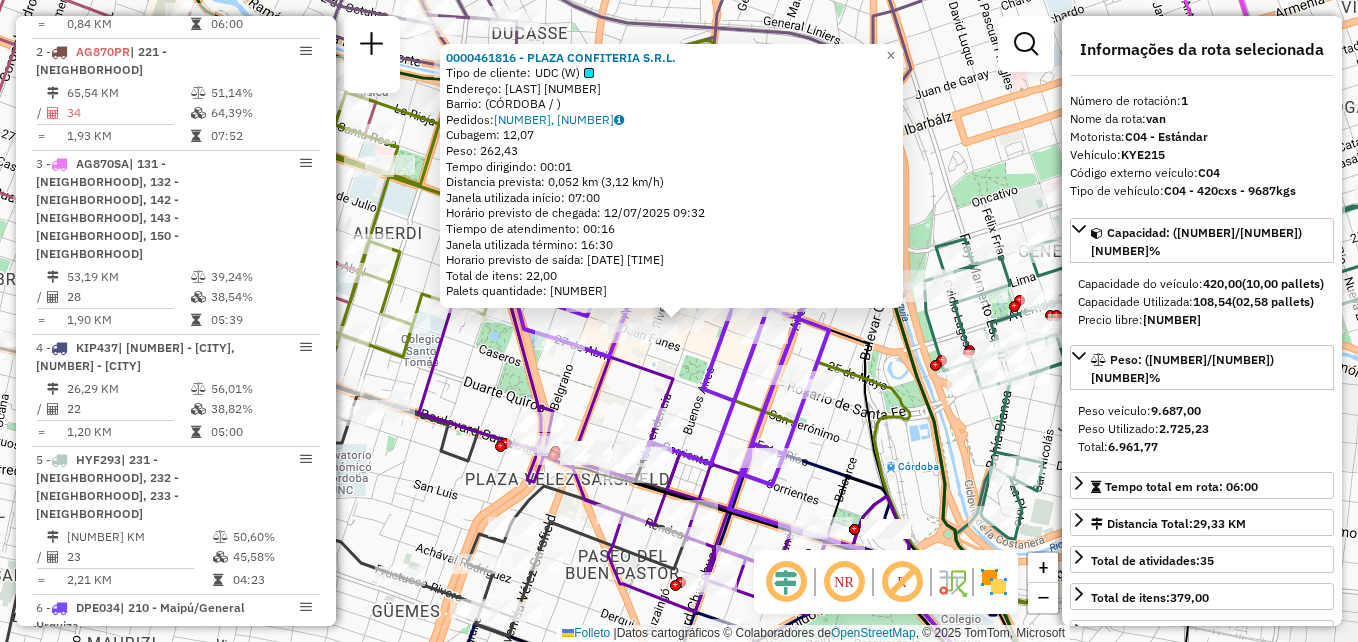 scroll, scrollTop: 705, scrollLeft: 0, axis: vertical 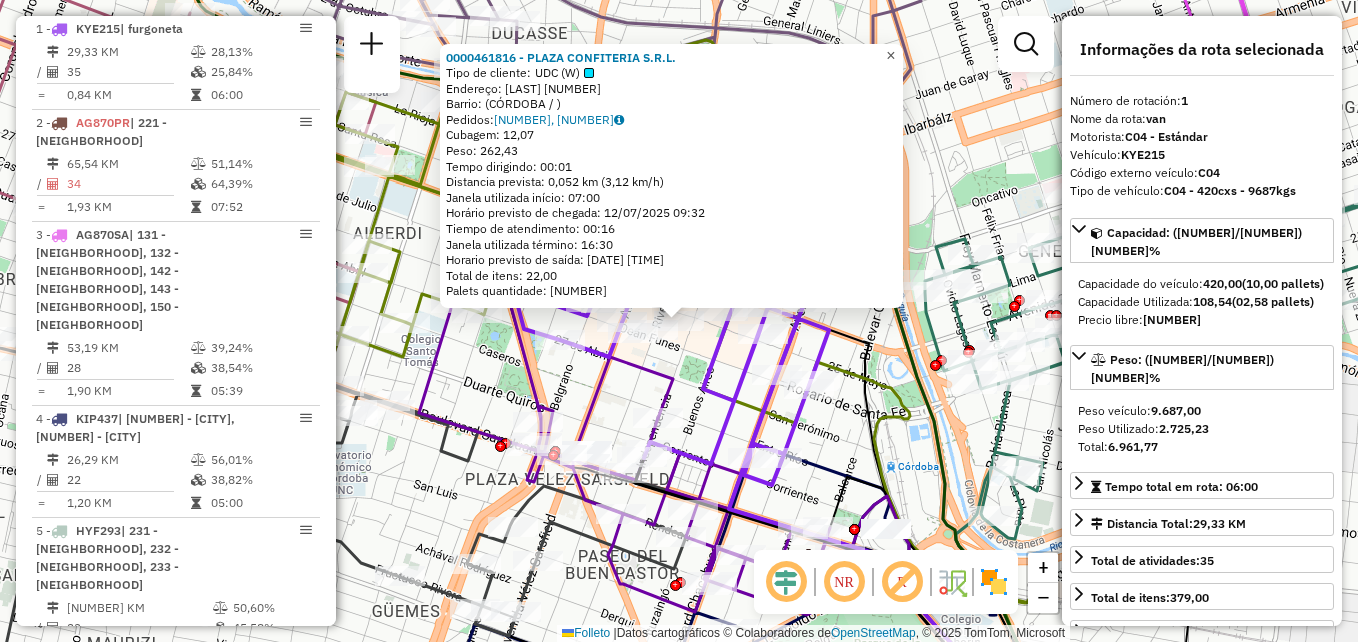 click on "×" 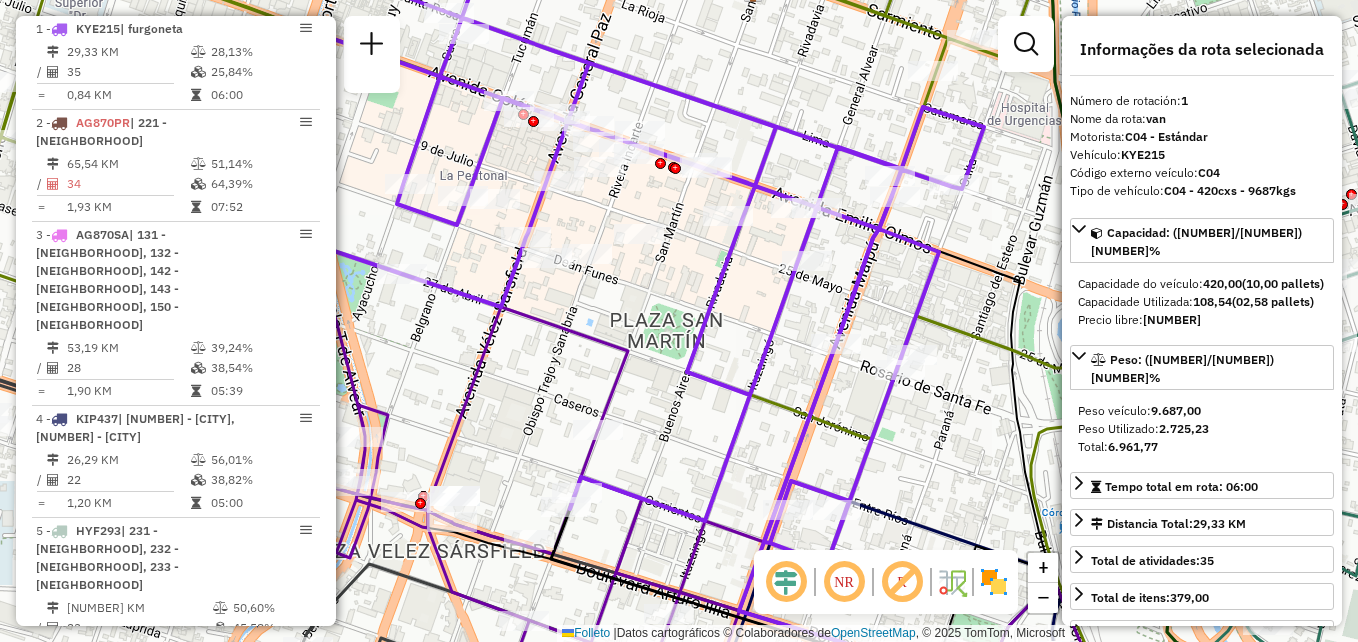 drag, startPoint x: 697, startPoint y: 275, endPoint x: 596, endPoint y: 227, distance: 111.82576 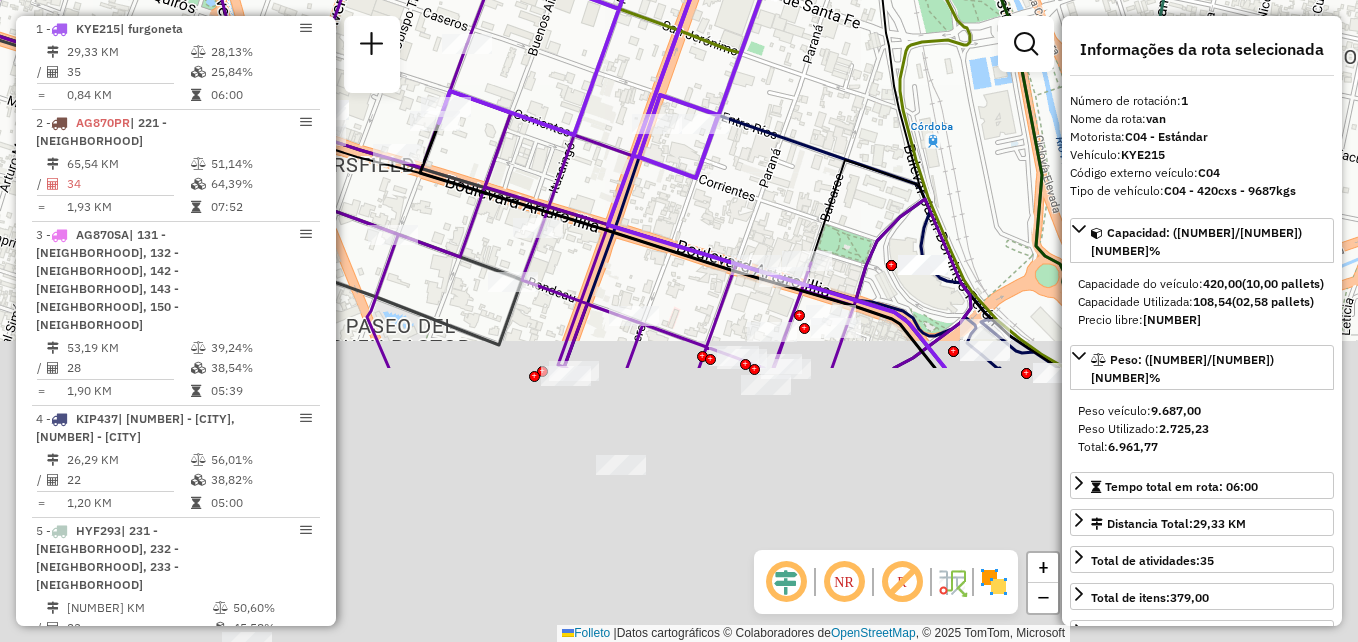 drag, startPoint x: 743, startPoint y: 162, endPoint x: 770, endPoint y: 15, distance: 149.45903 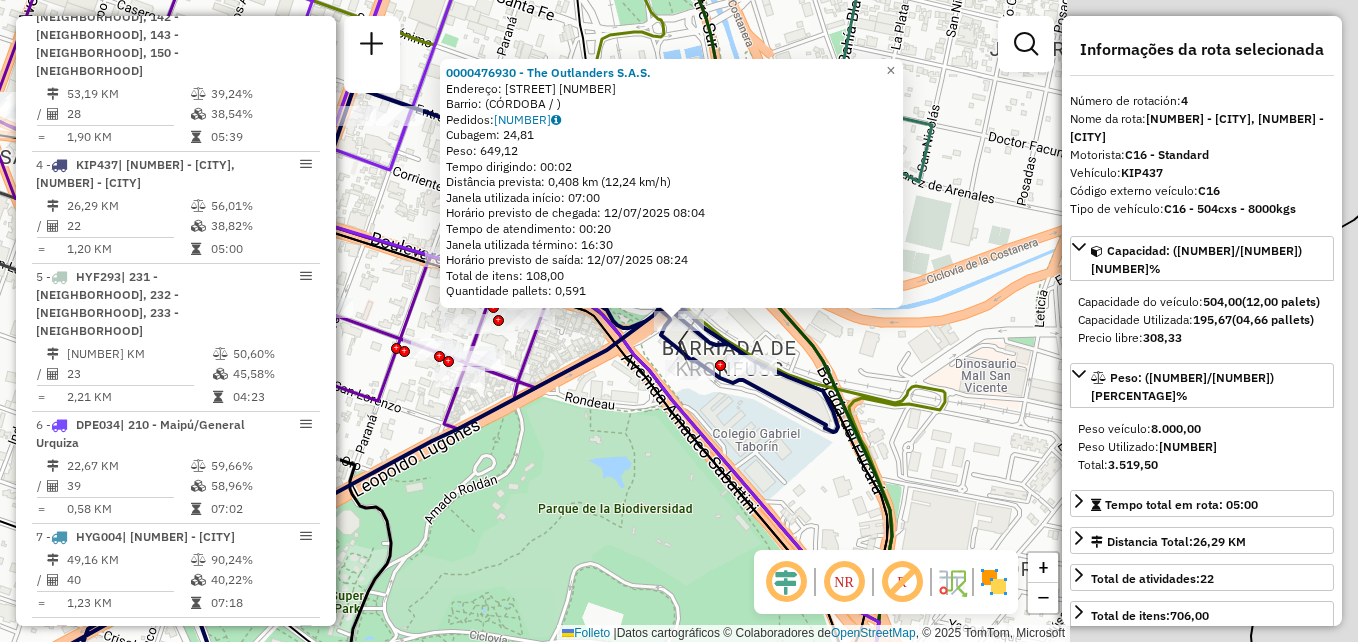scroll, scrollTop: 1041, scrollLeft: 0, axis: vertical 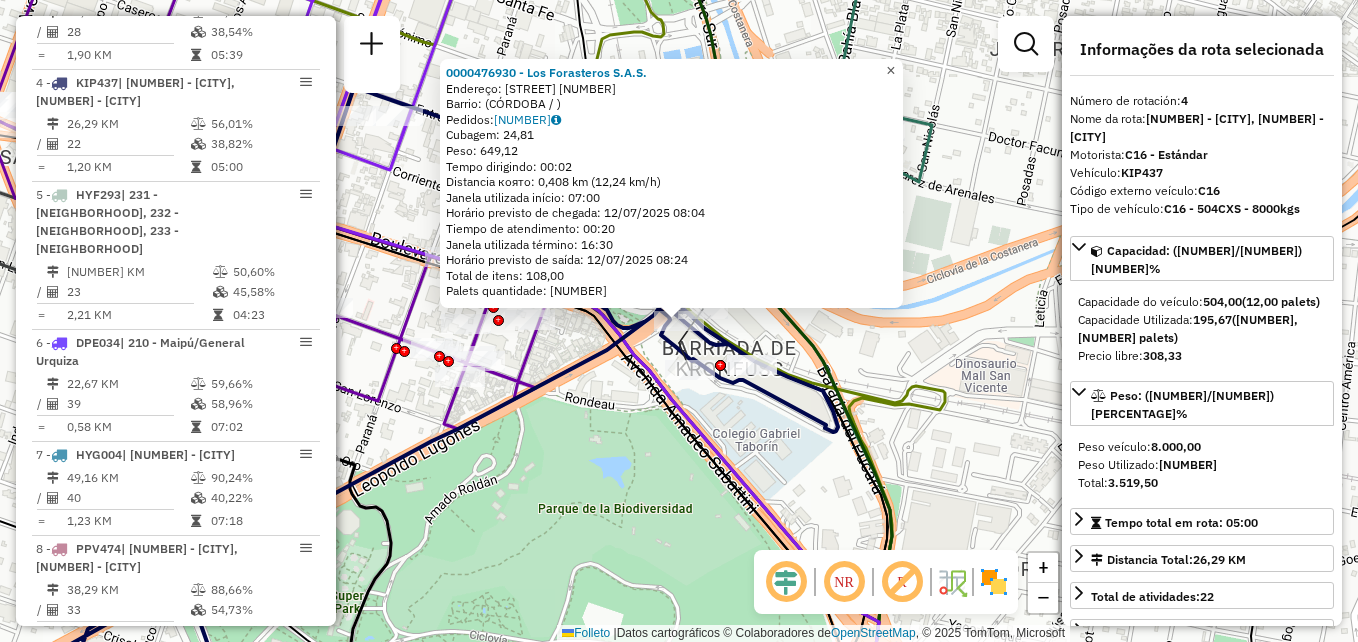 click on "×" 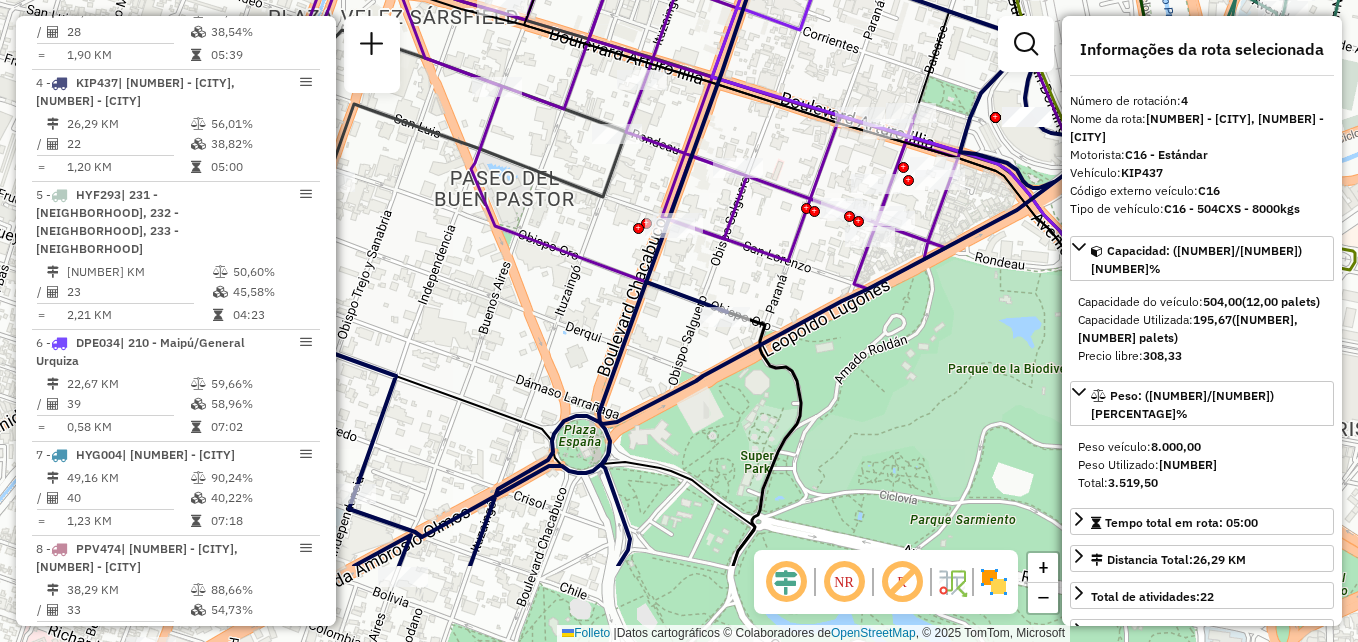drag, startPoint x: 755, startPoint y: 320, endPoint x: 1112, endPoint y: 211, distance: 373.26935 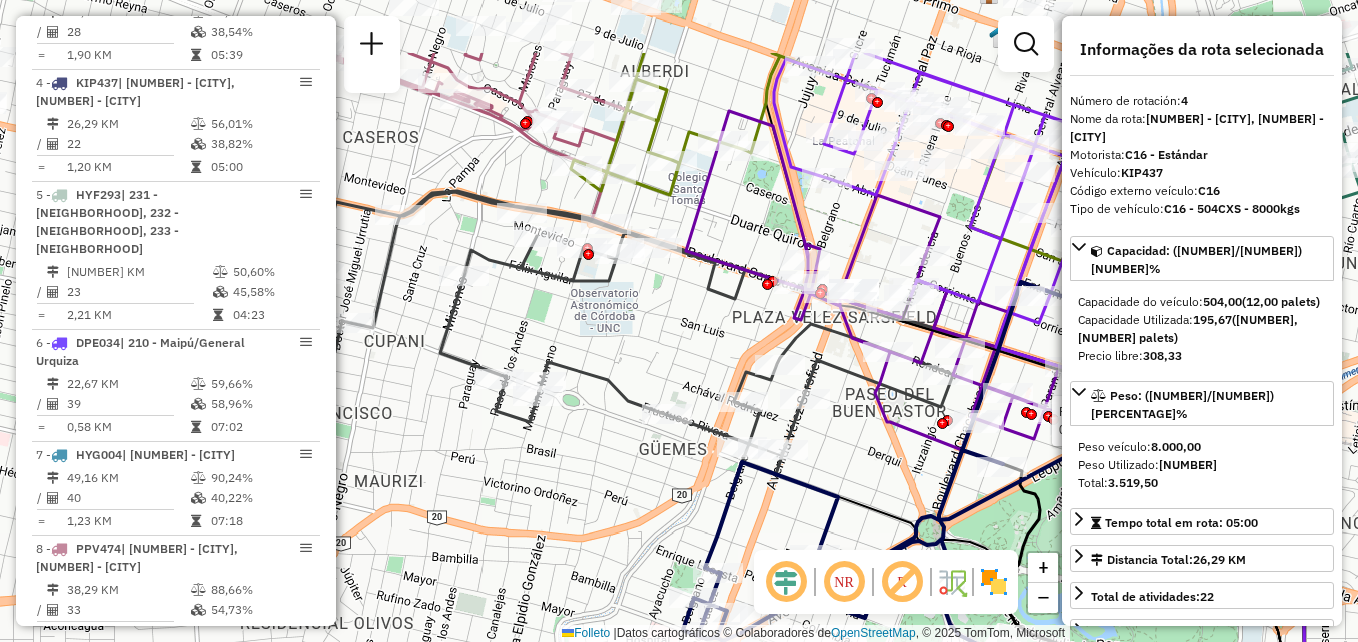 drag, startPoint x: 750, startPoint y: 328, endPoint x: 868, endPoint y: 382, distance: 129.76903 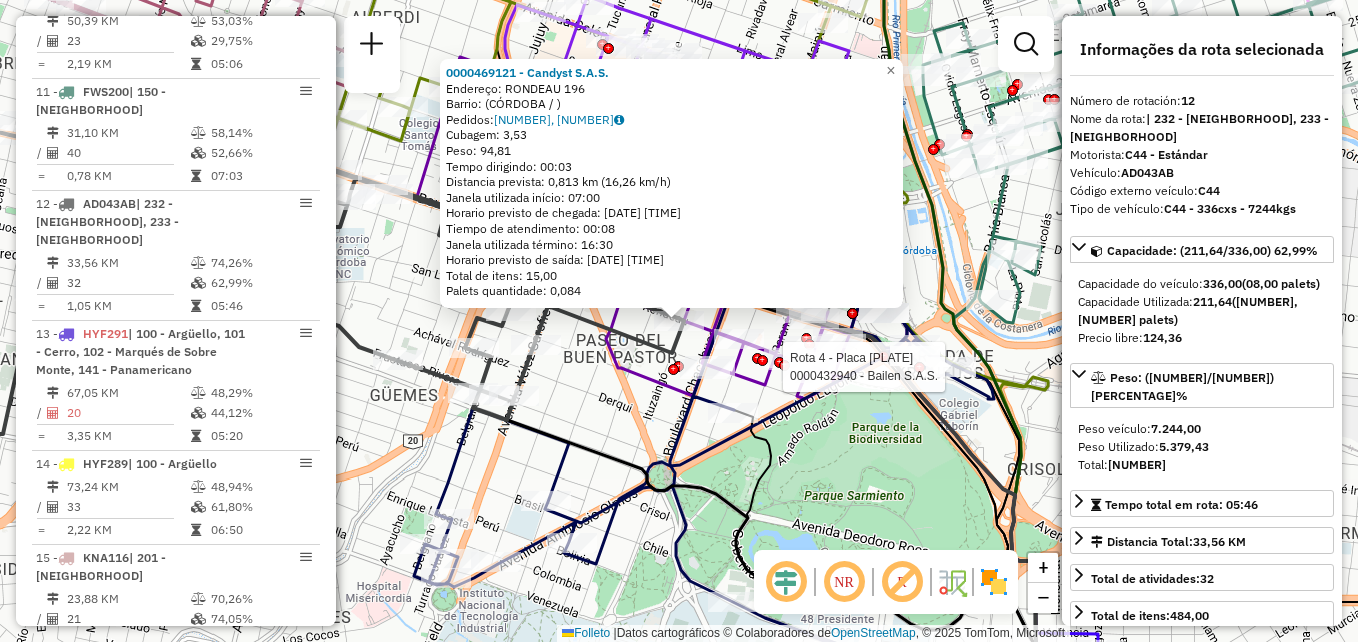 scroll, scrollTop: 1883, scrollLeft: 0, axis: vertical 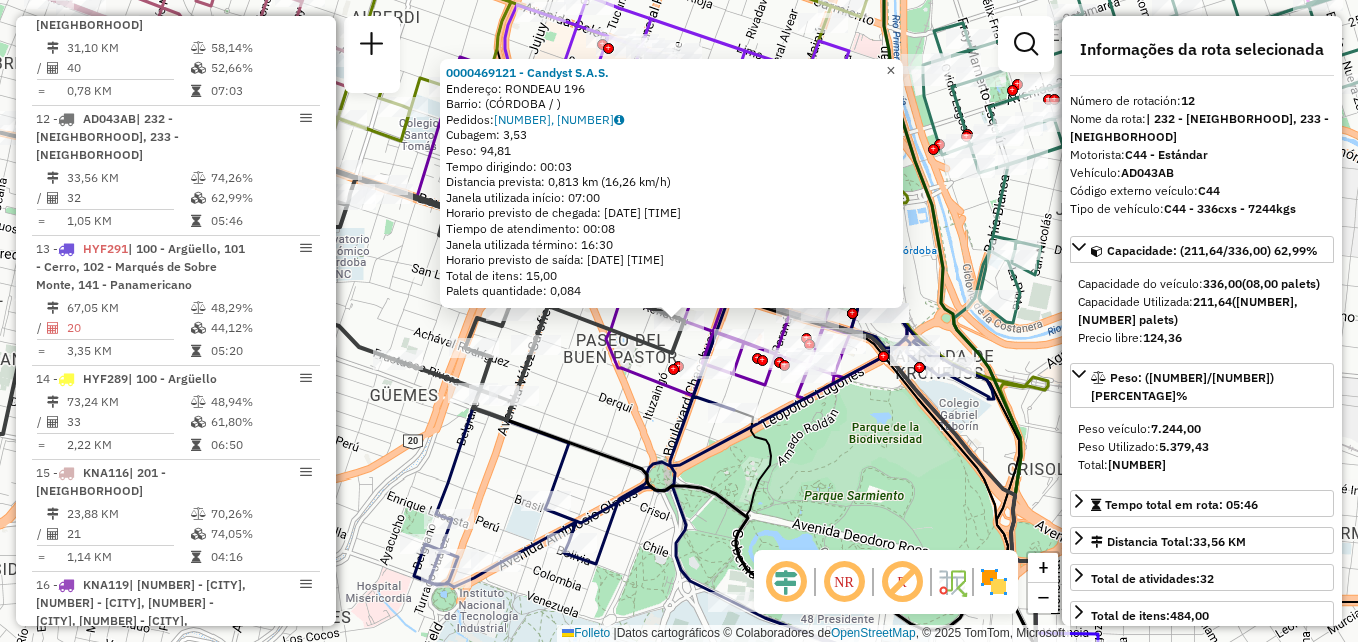 click on "×" 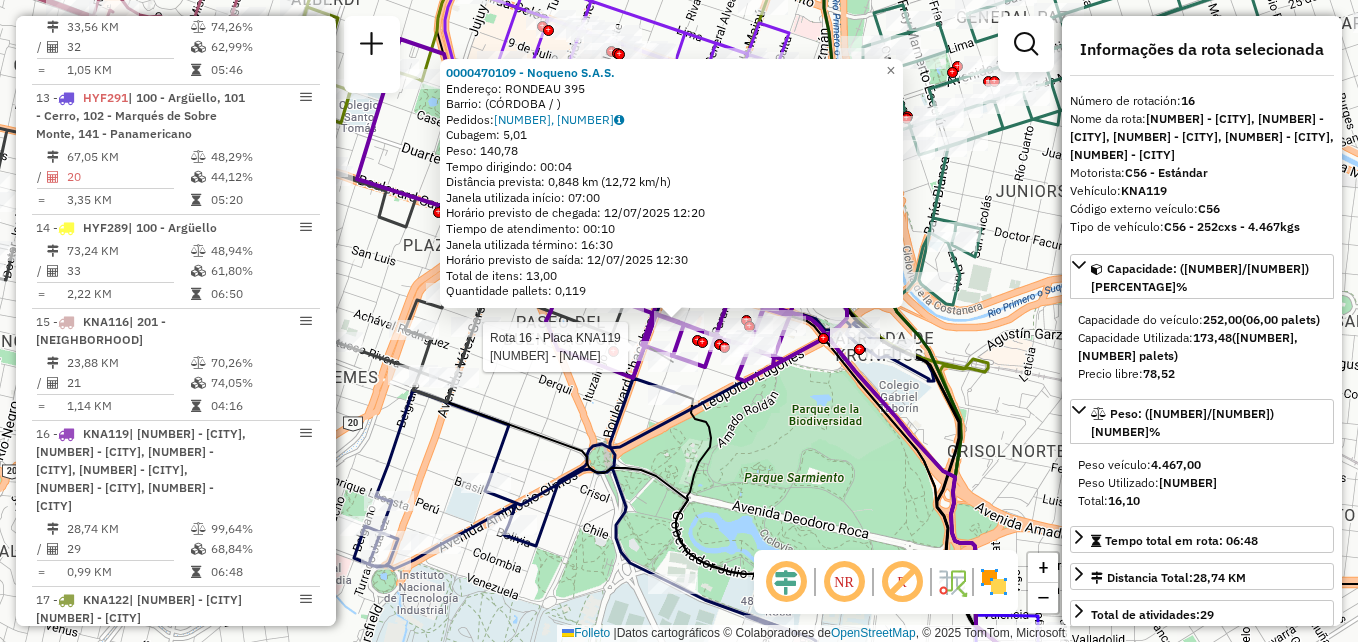 scroll, scrollTop: 2109, scrollLeft: 0, axis: vertical 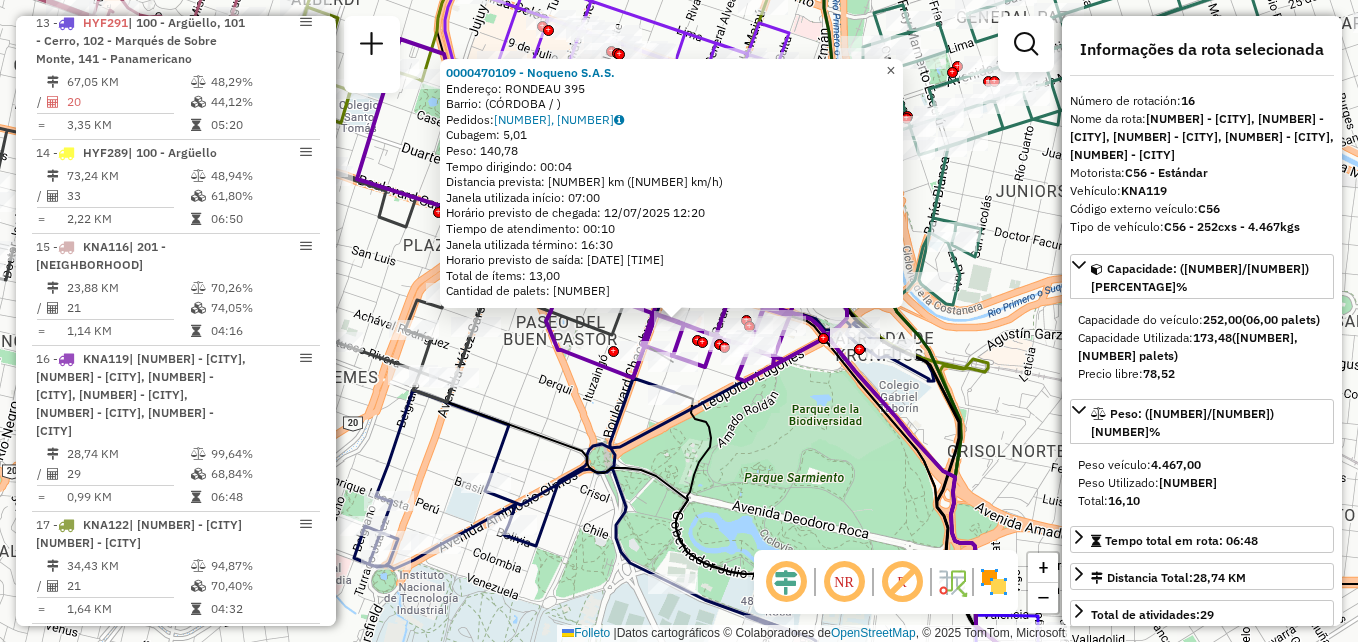 click on "×" 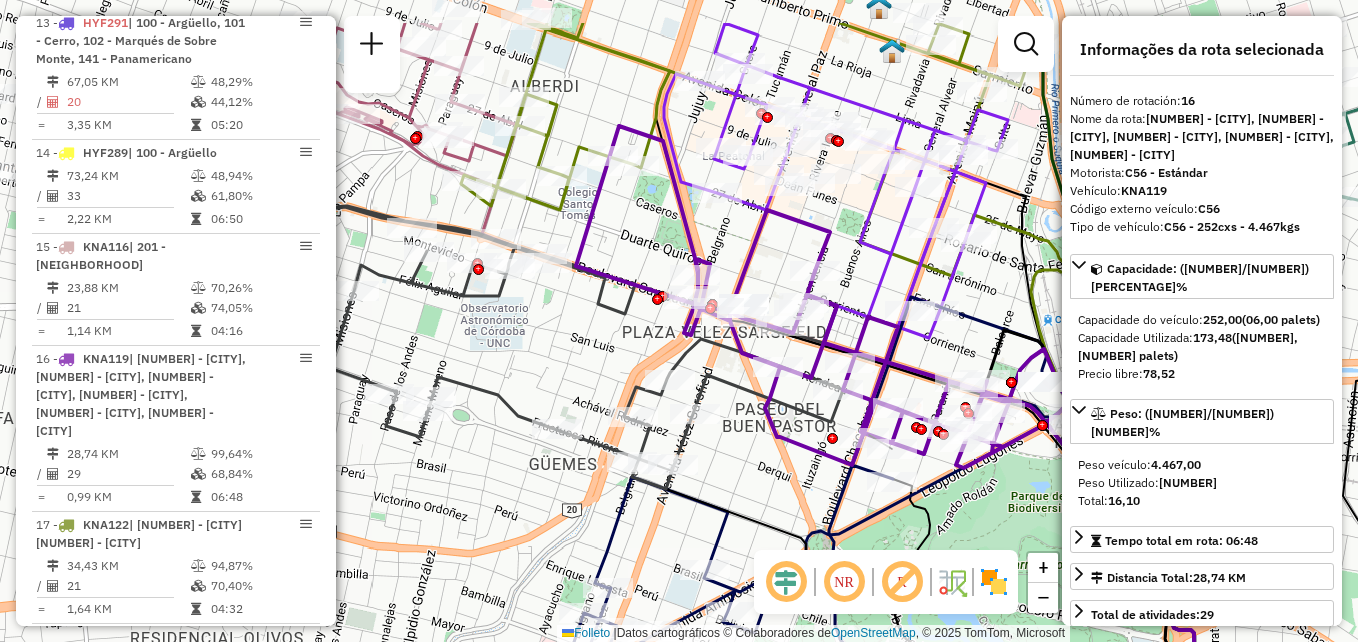 drag, startPoint x: 617, startPoint y: 372, endPoint x: 812, endPoint y: 444, distance: 207.86775 